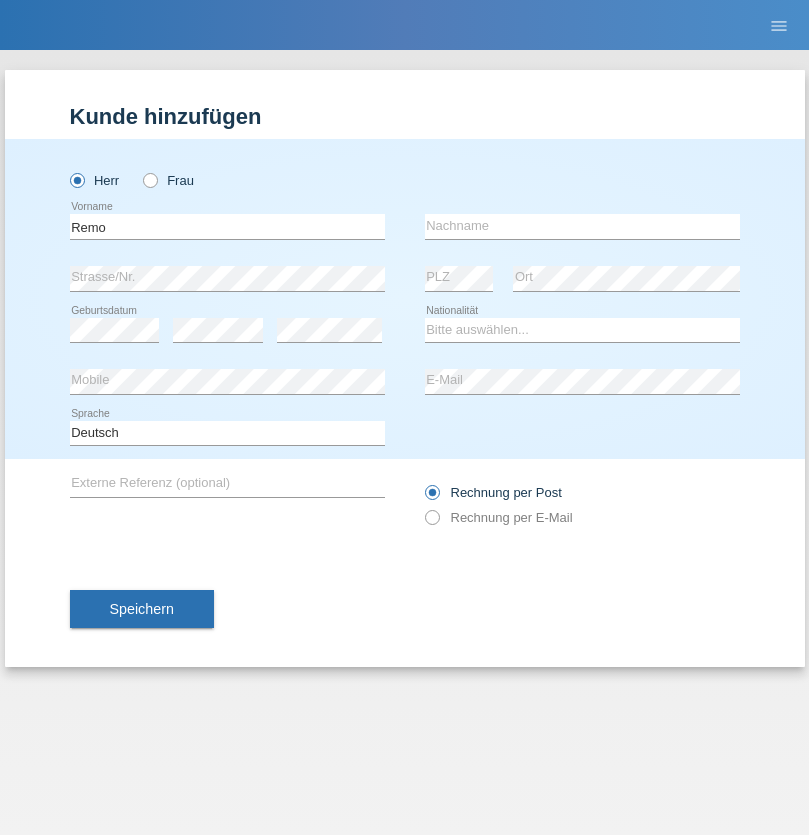 scroll, scrollTop: 0, scrollLeft: 0, axis: both 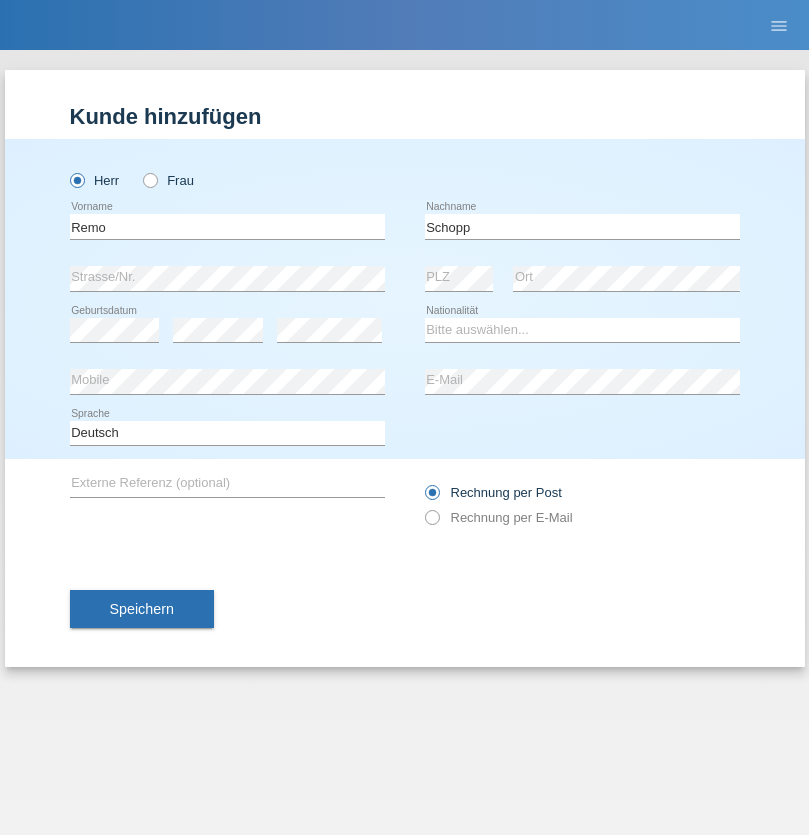 type on "Schopp" 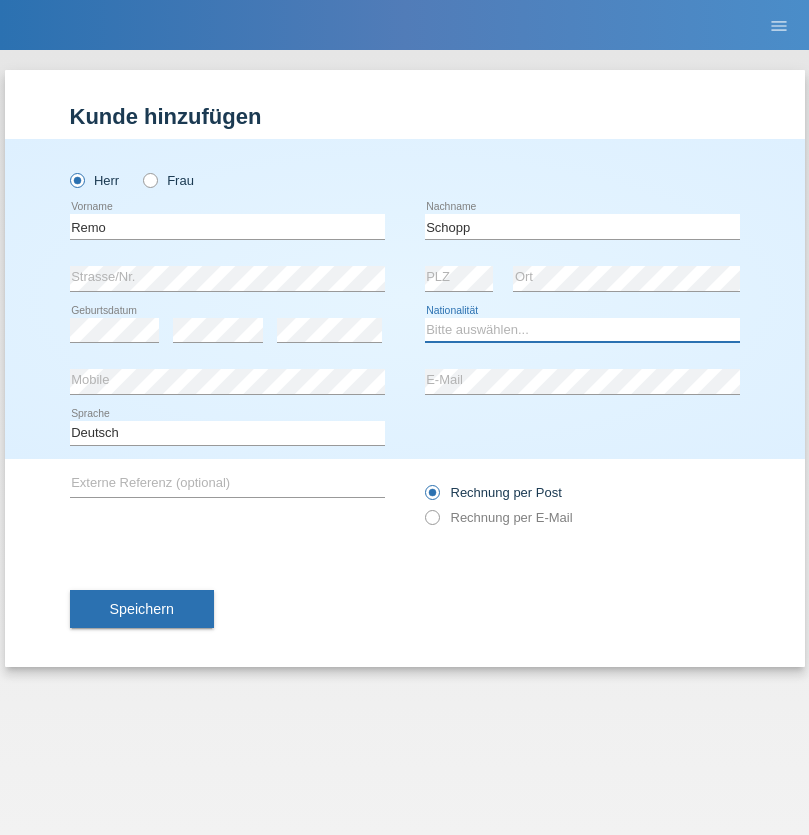 select on "CH" 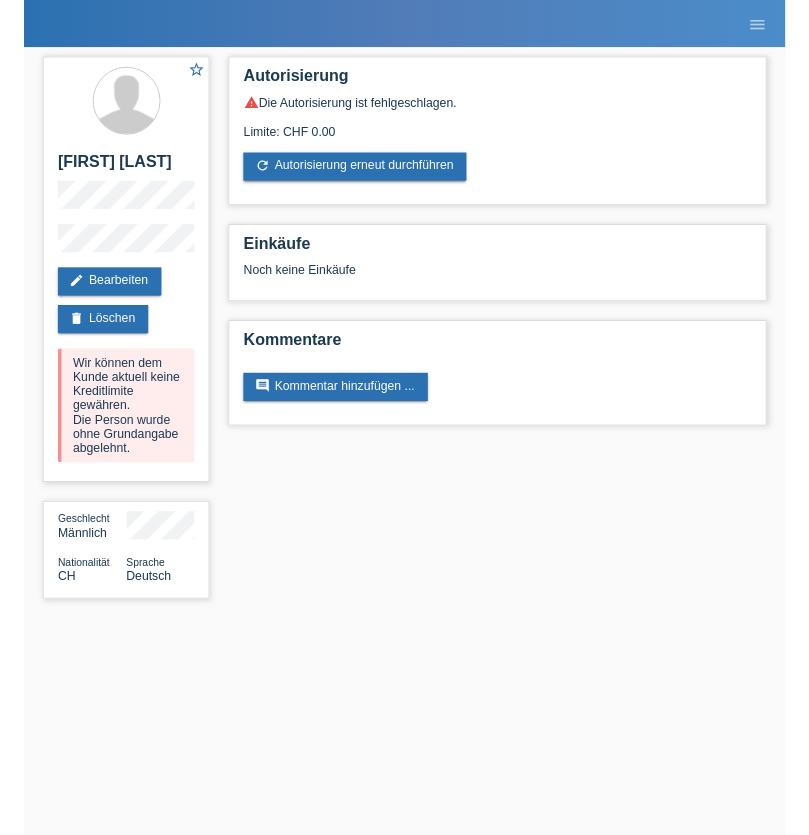 scroll, scrollTop: 0, scrollLeft: 0, axis: both 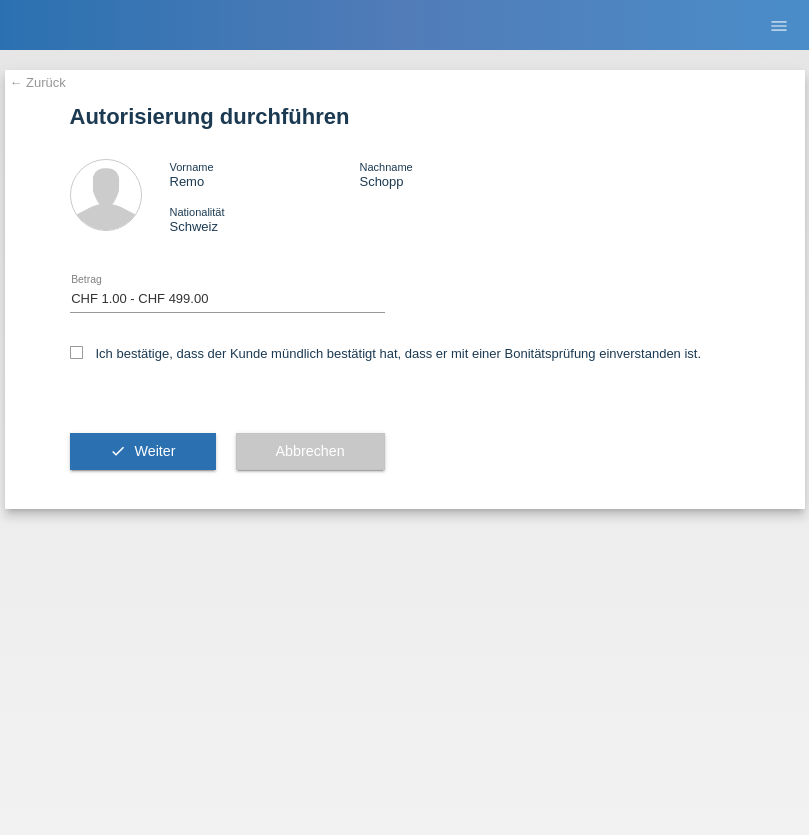 select on "1" 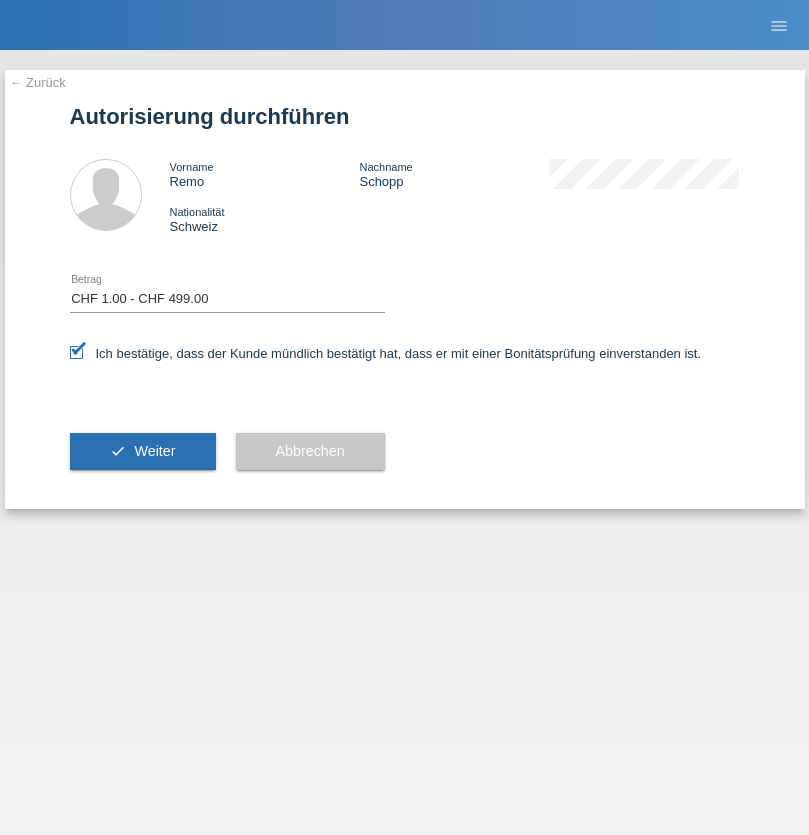 scroll, scrollTop: 0, scrollLeft: 0, axis: both 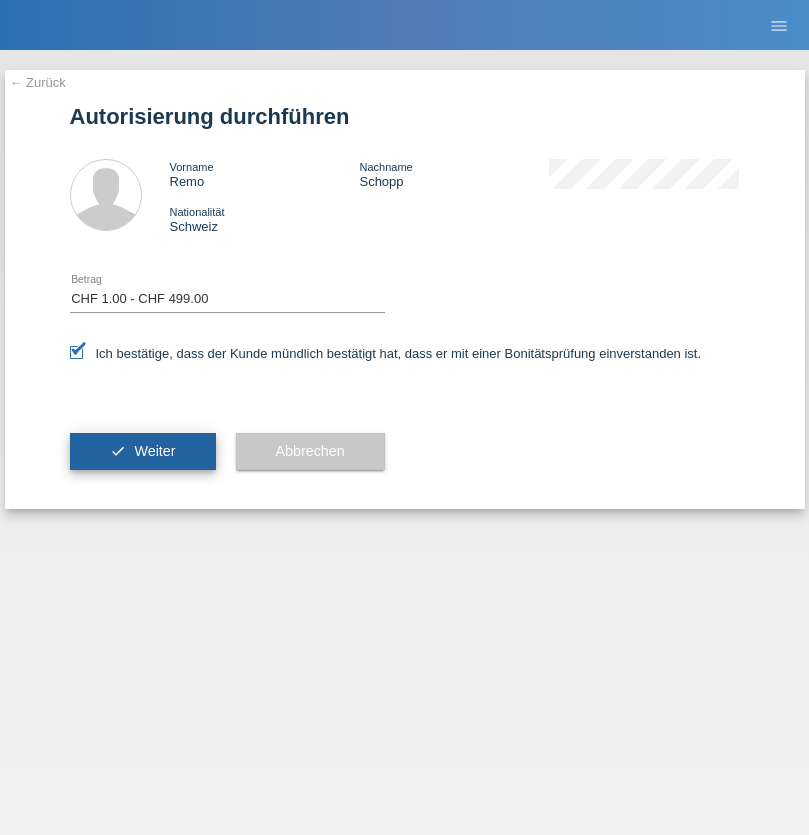 click on "Weiter" at bounding box center (154, 451) 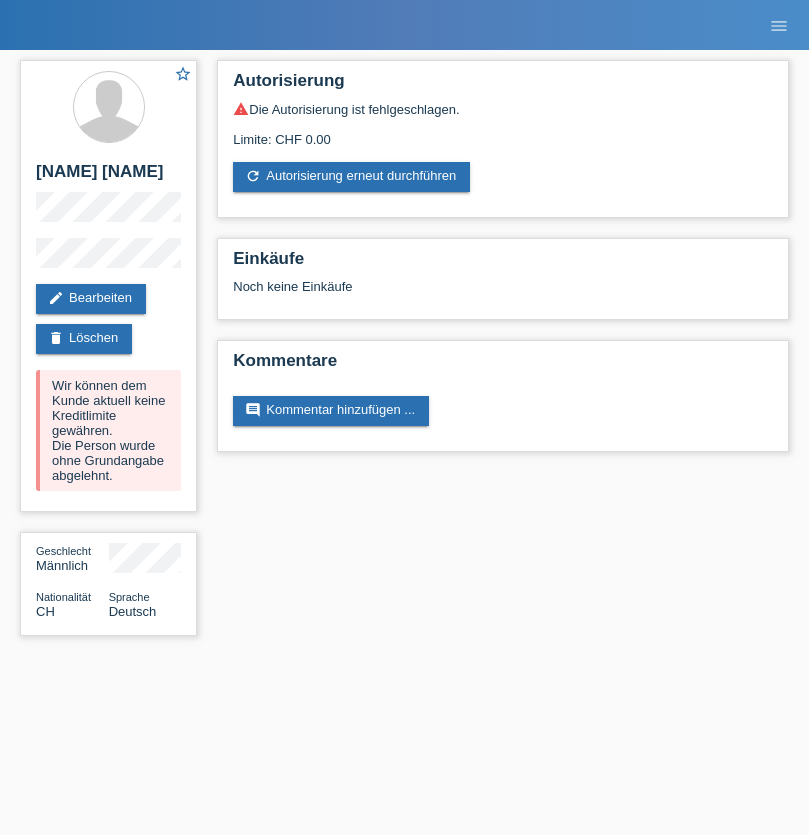 scroll, scrollTop: 0, scrollLeft: 0, axis: both 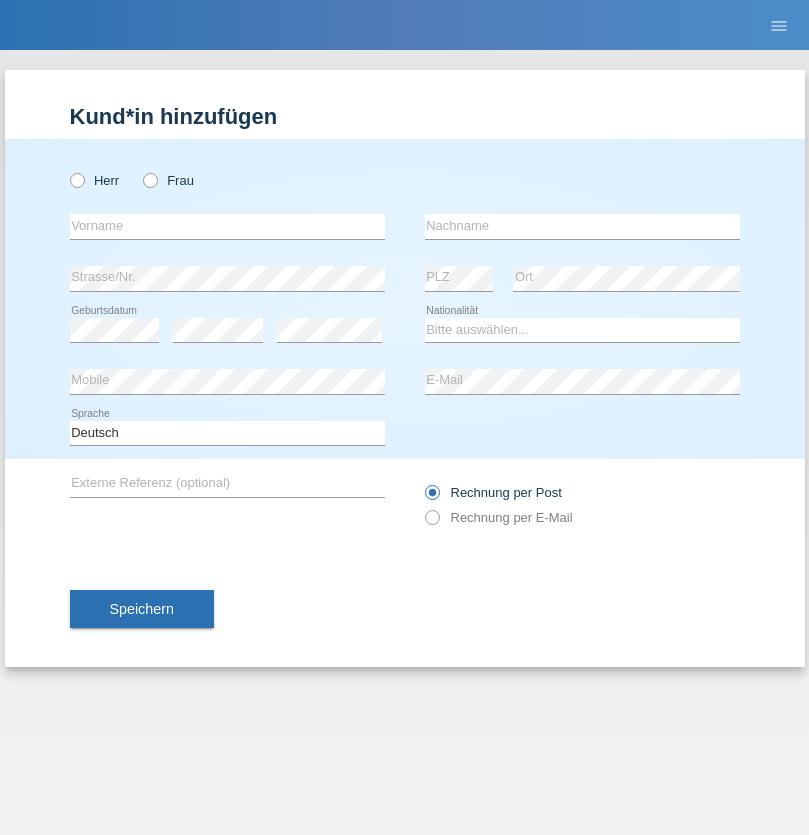 radio on "true" 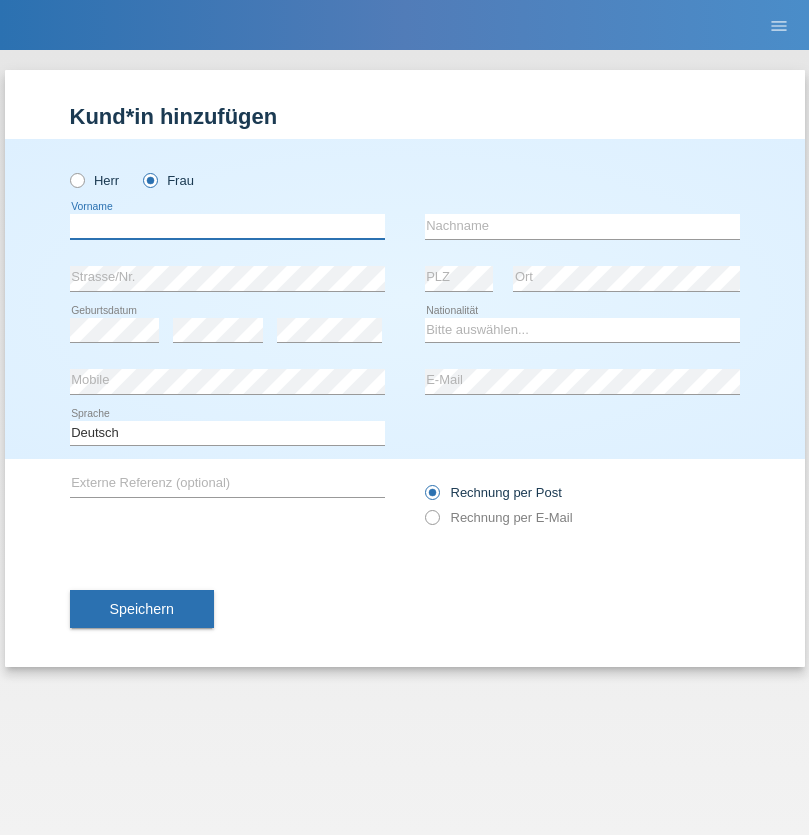 click at bounding box center [227, 226] 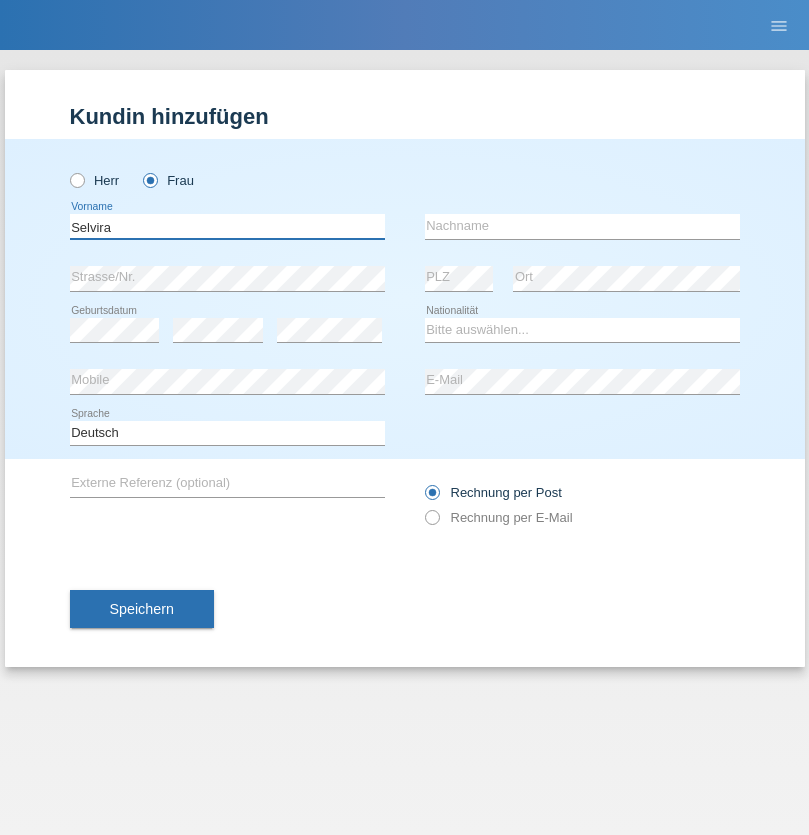 type on "Selvira" 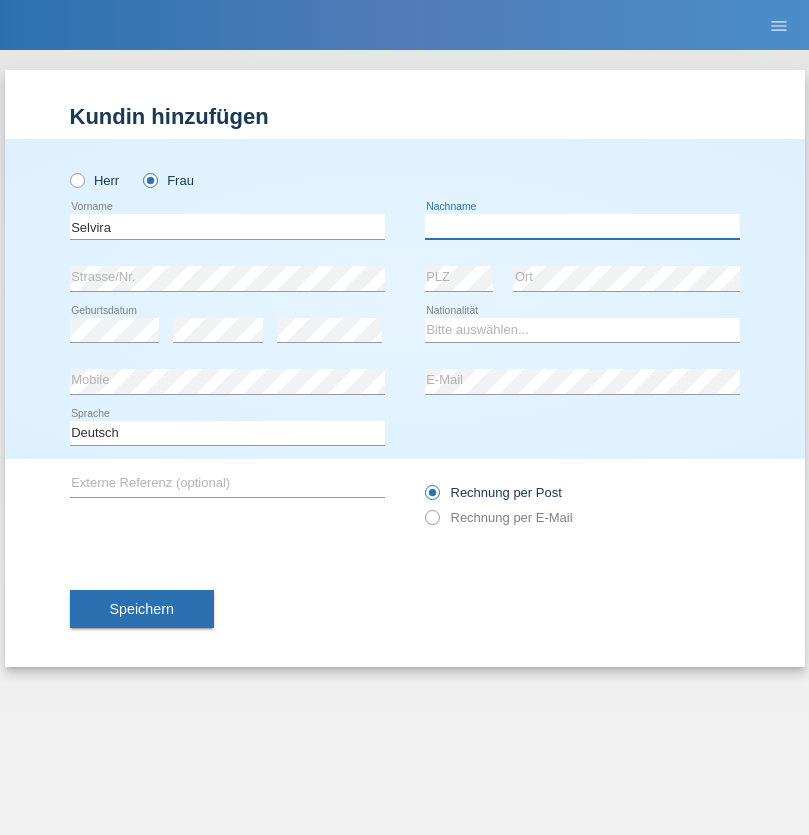 click at bounding box center (582, 226) 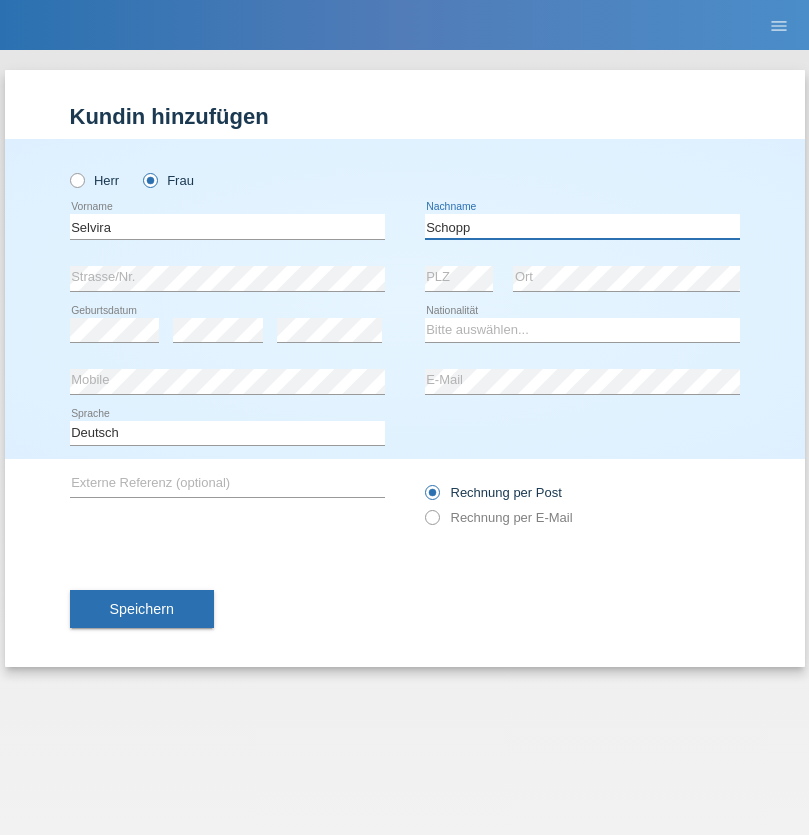 type on "Schopp" 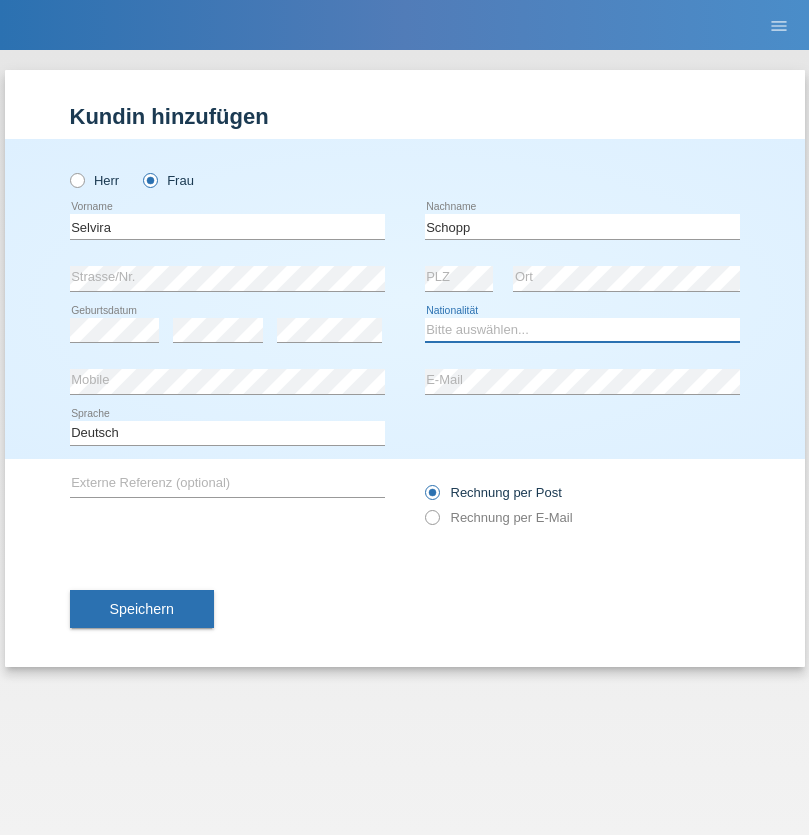 select on "CH" 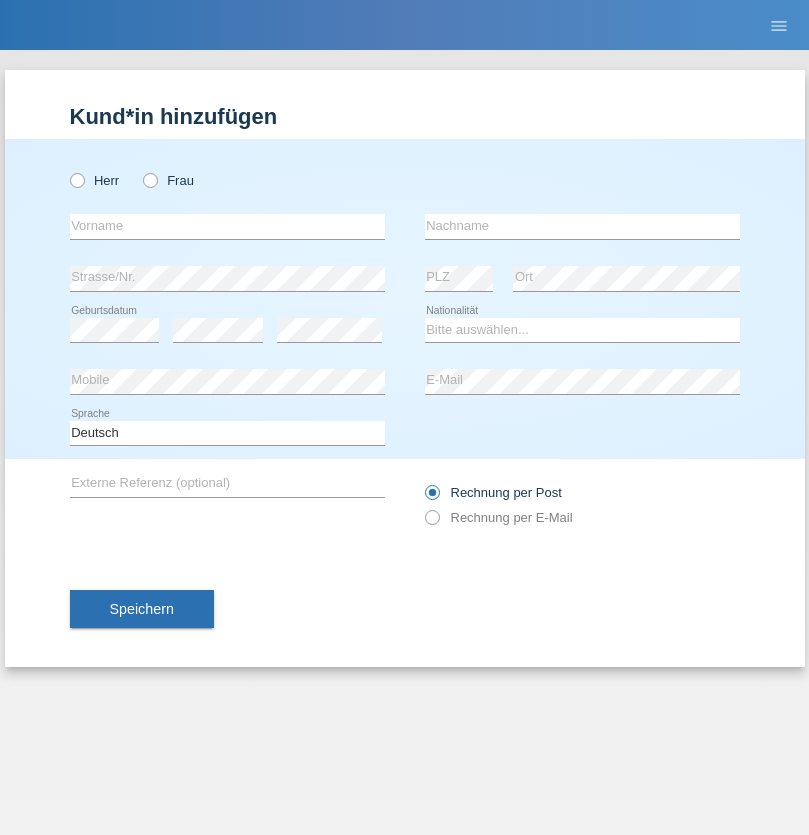 scroll, scrollTop: 0, scrollLeft: 0, axis: both 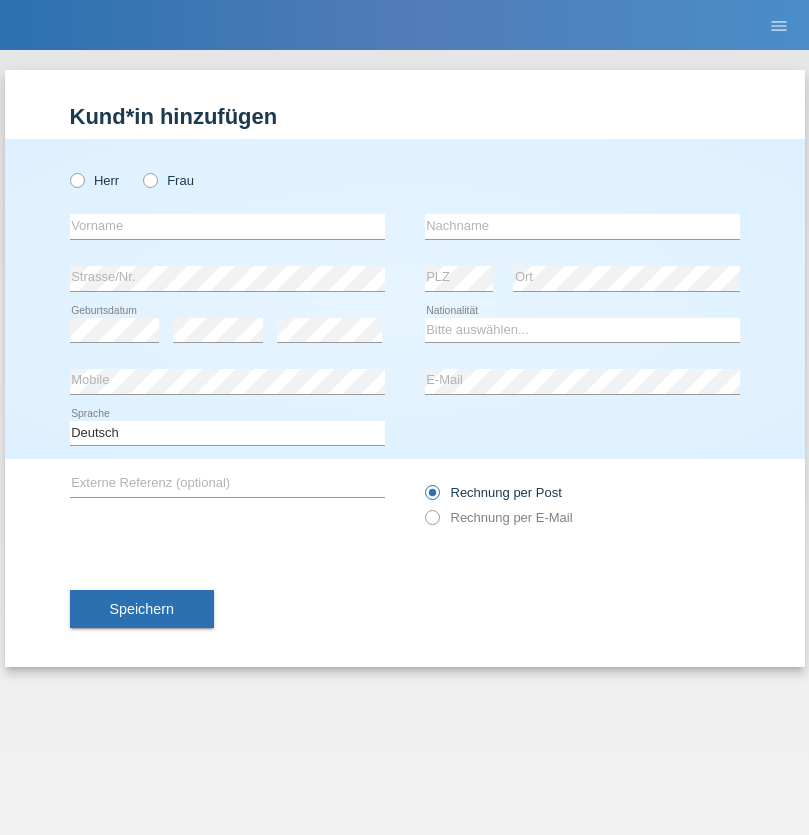 radio on "true" 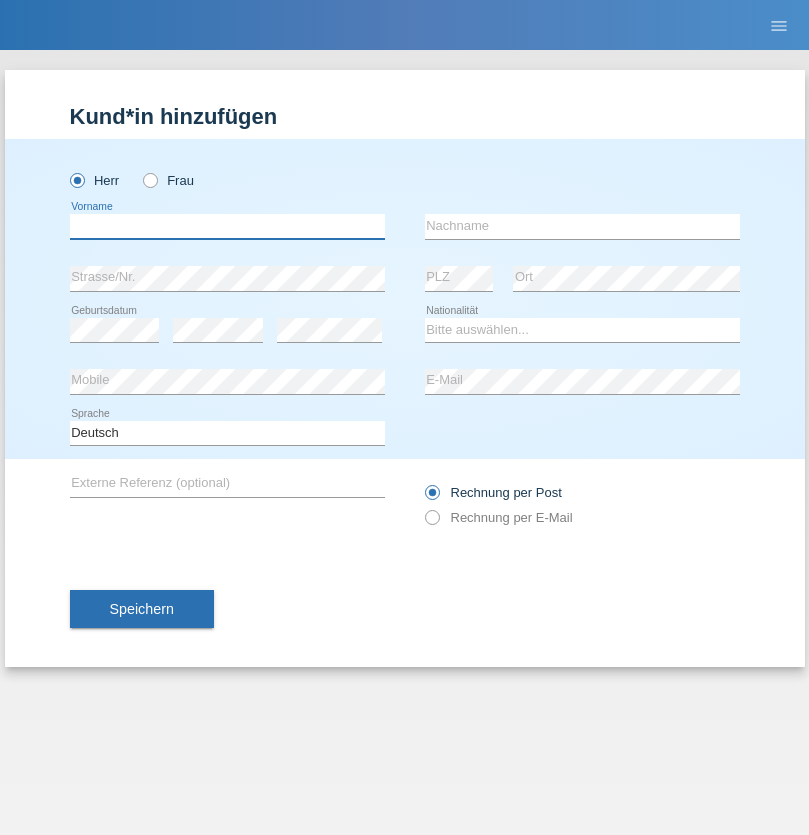 click at bounding box center (227, 226) 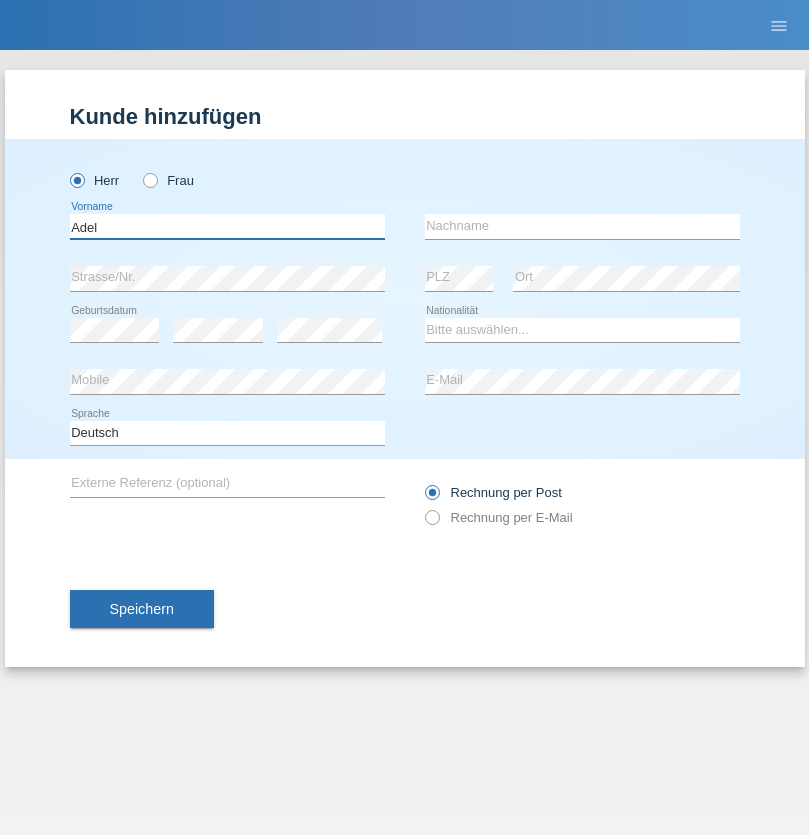 type on "Adel" 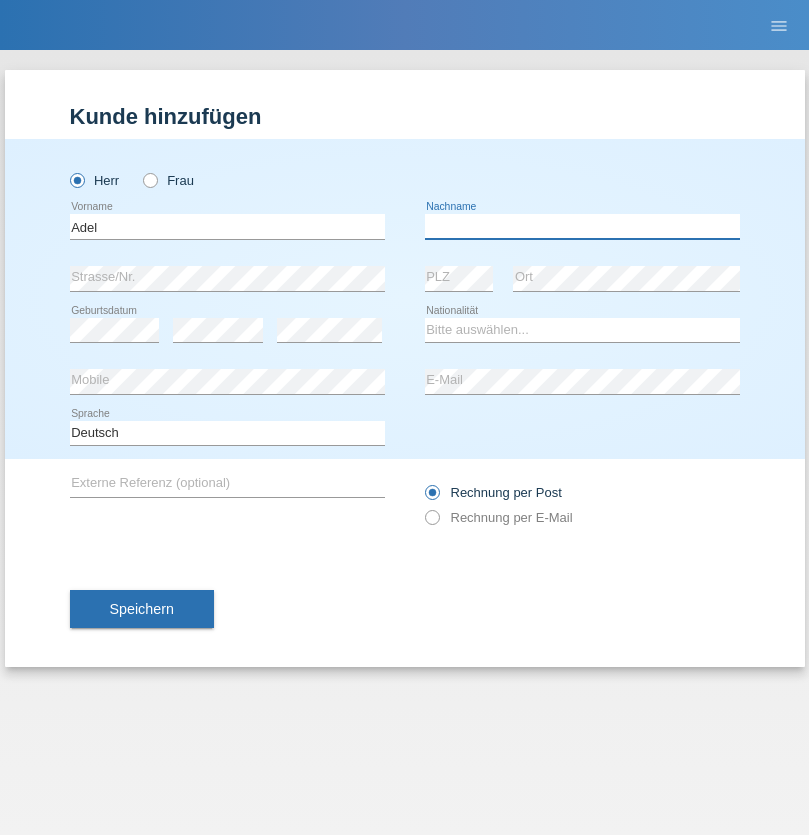 click at bounding box center [582, 226] 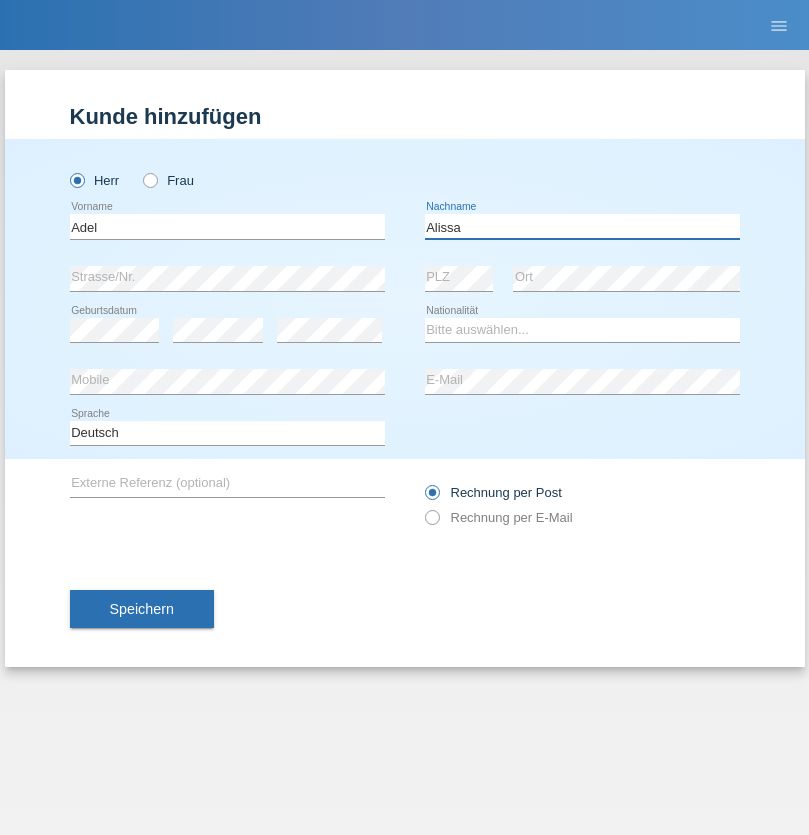 type on "Alissa" 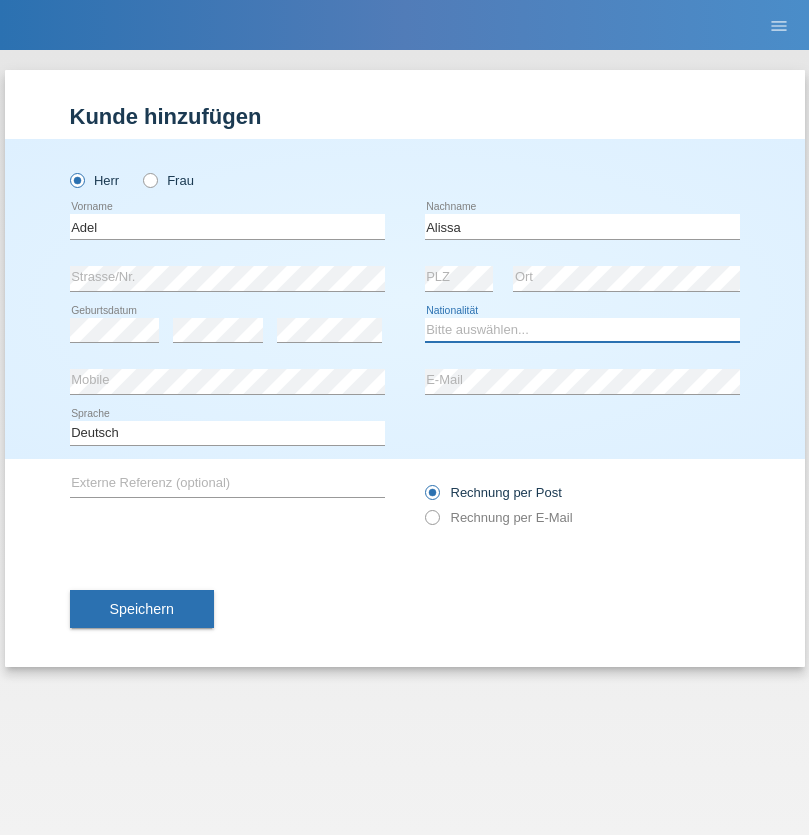 select on "SY" 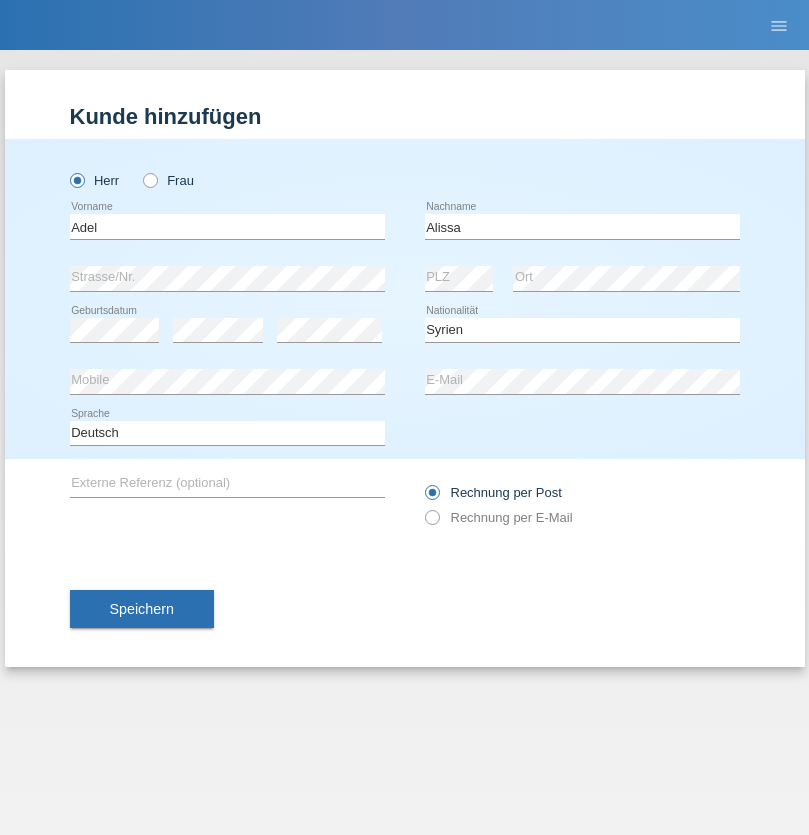 select on "C" 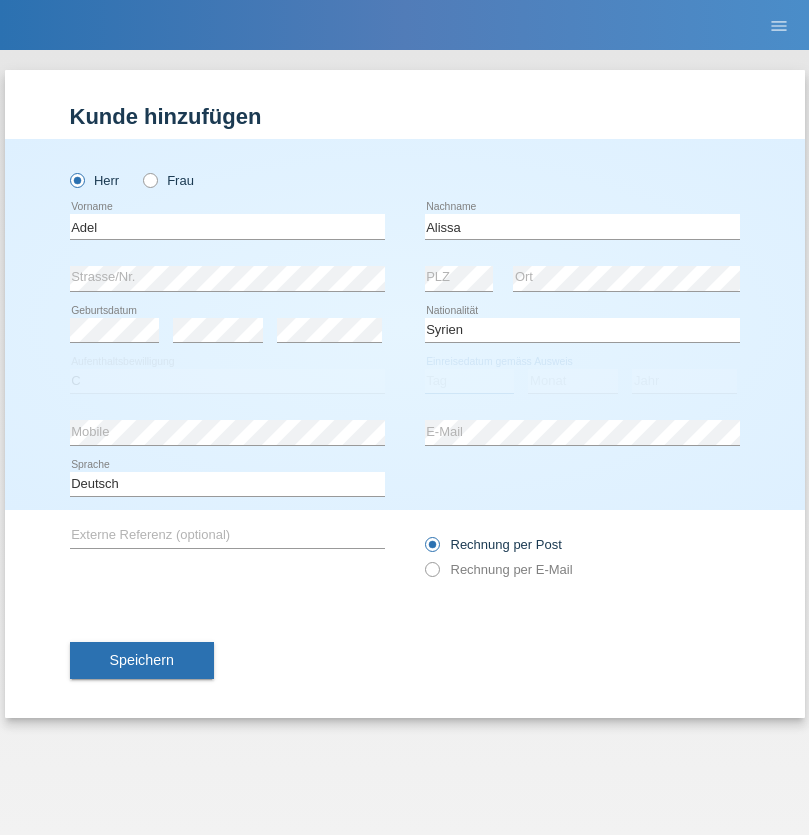 select on "20" 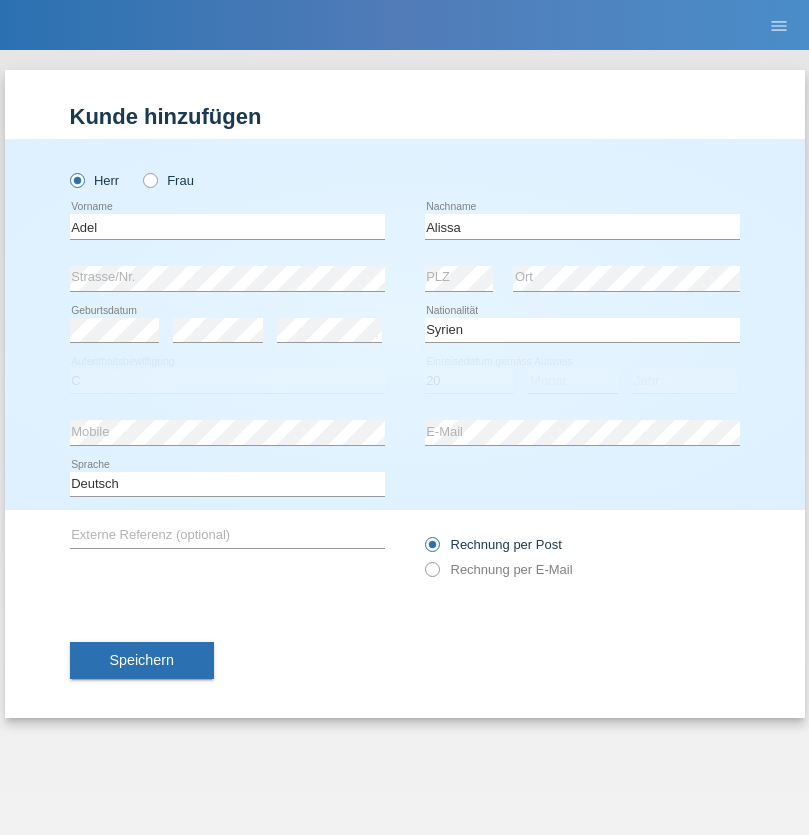 select on "09" 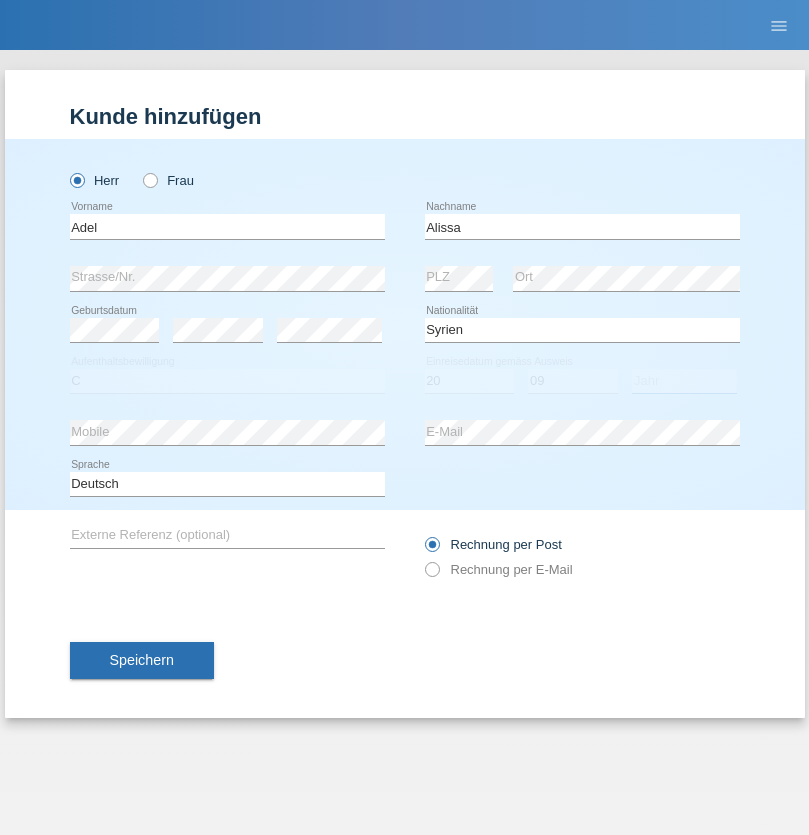 select on "2018" 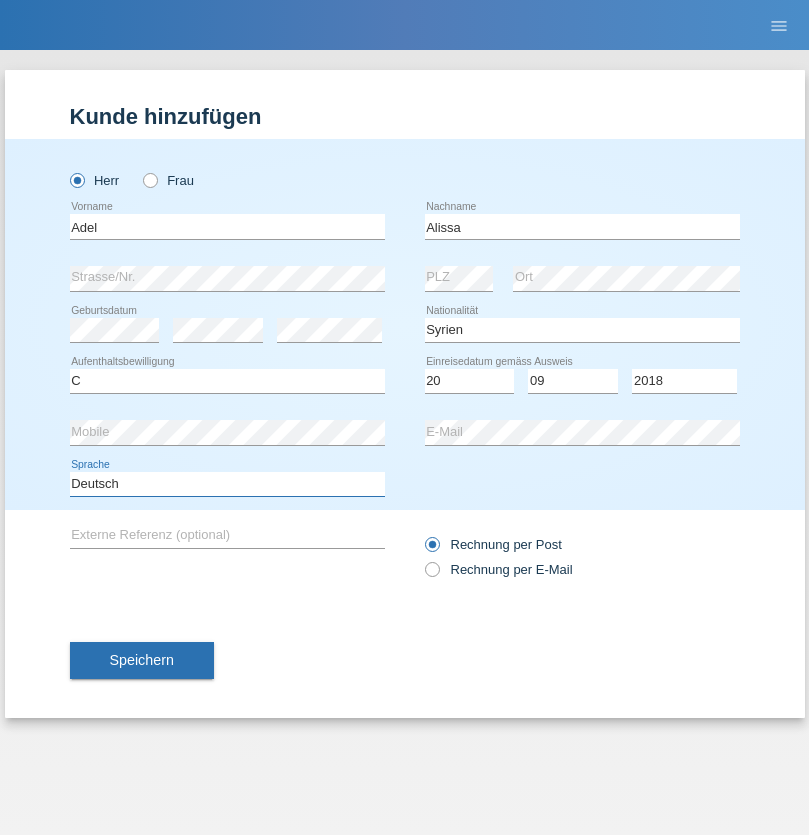 select on "en" 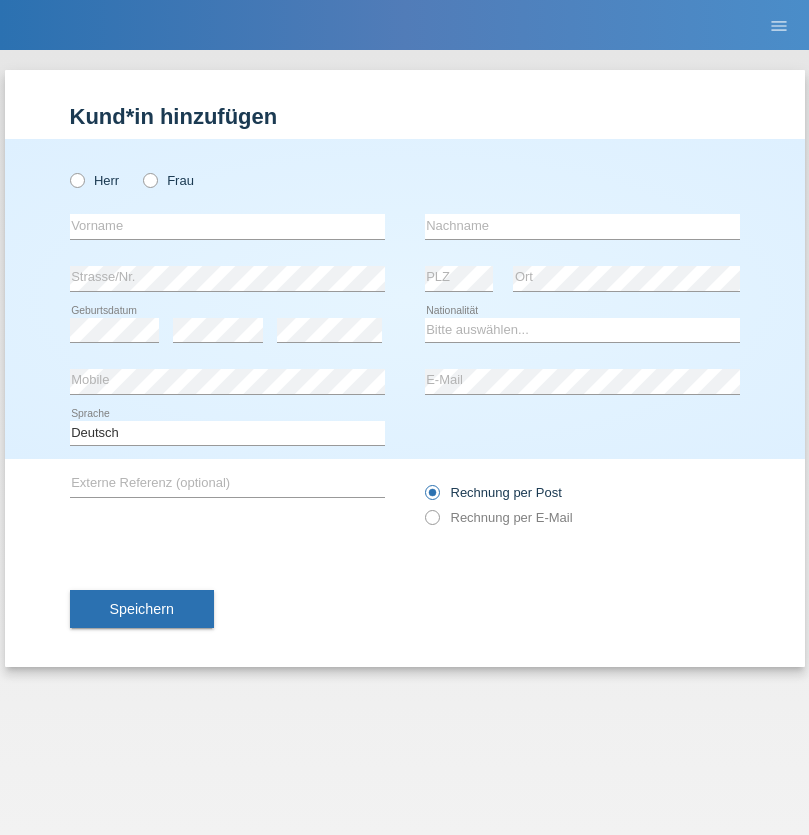 scroll, scrollTop: 0, scrollLeft: 0, axis: both 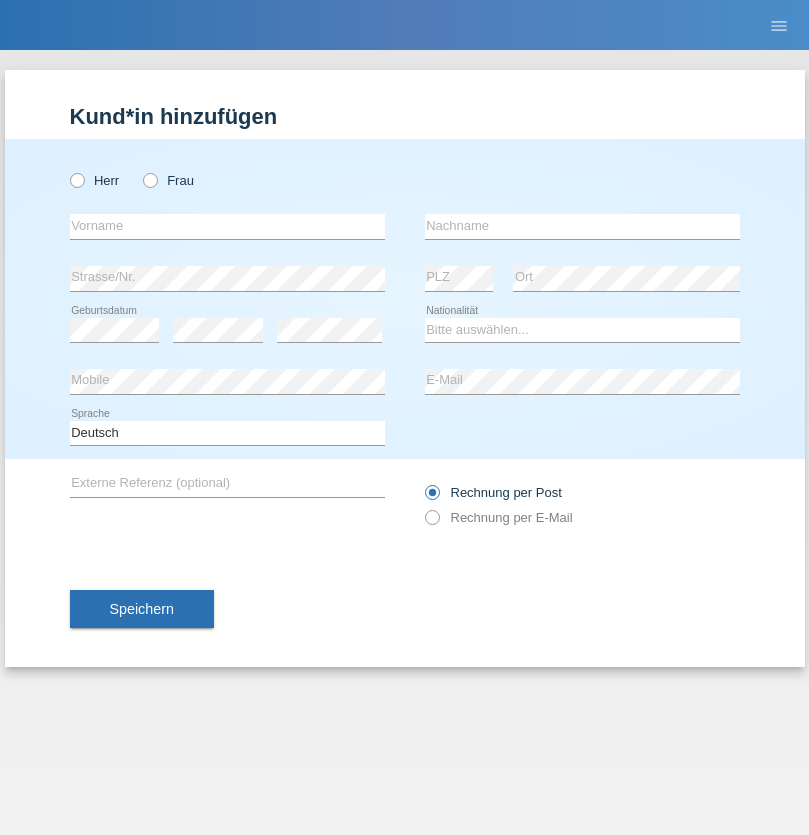 radio on "true" 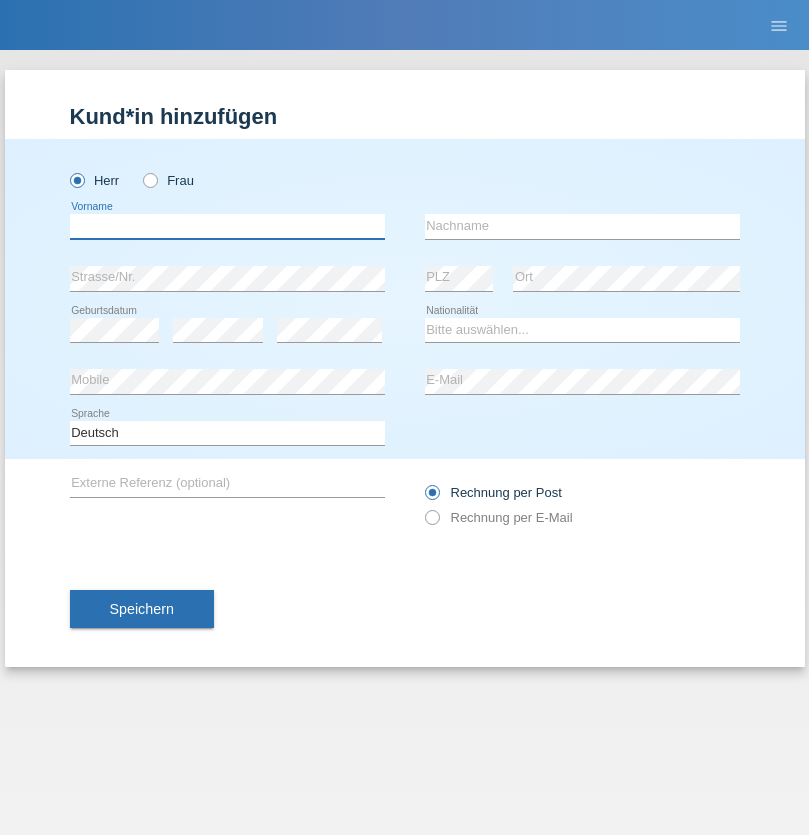 click at bounding box center [227, 226] 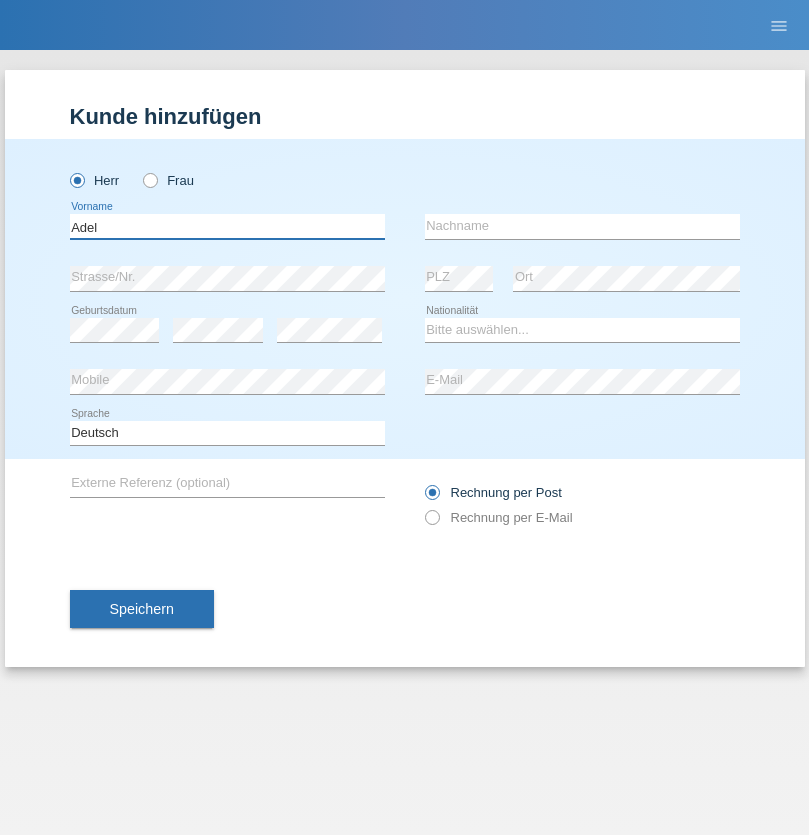 type on "Adel" 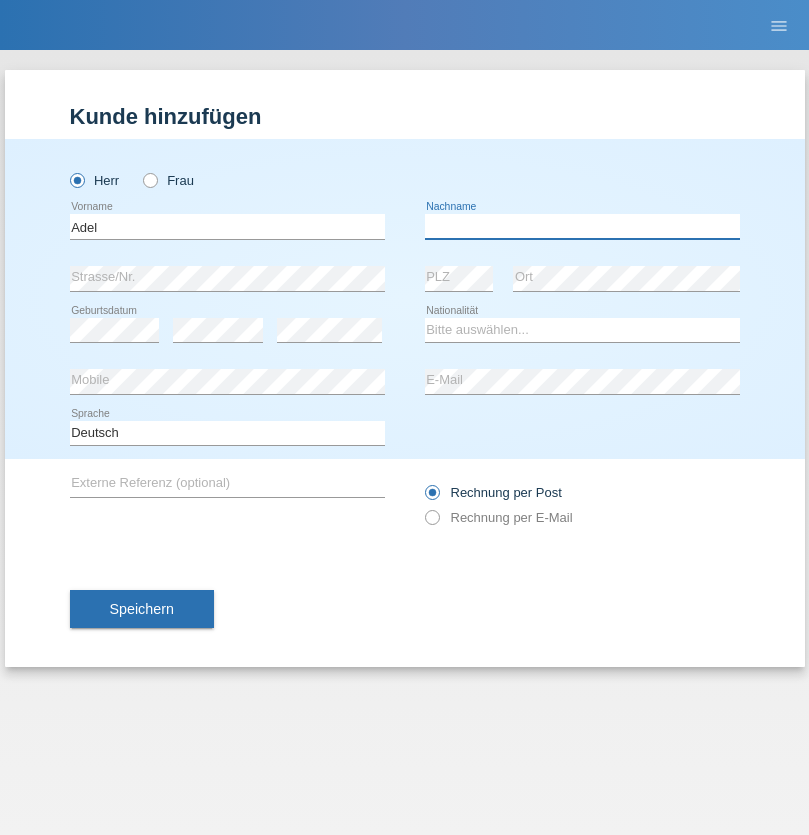click at bounding box center (582, 226) 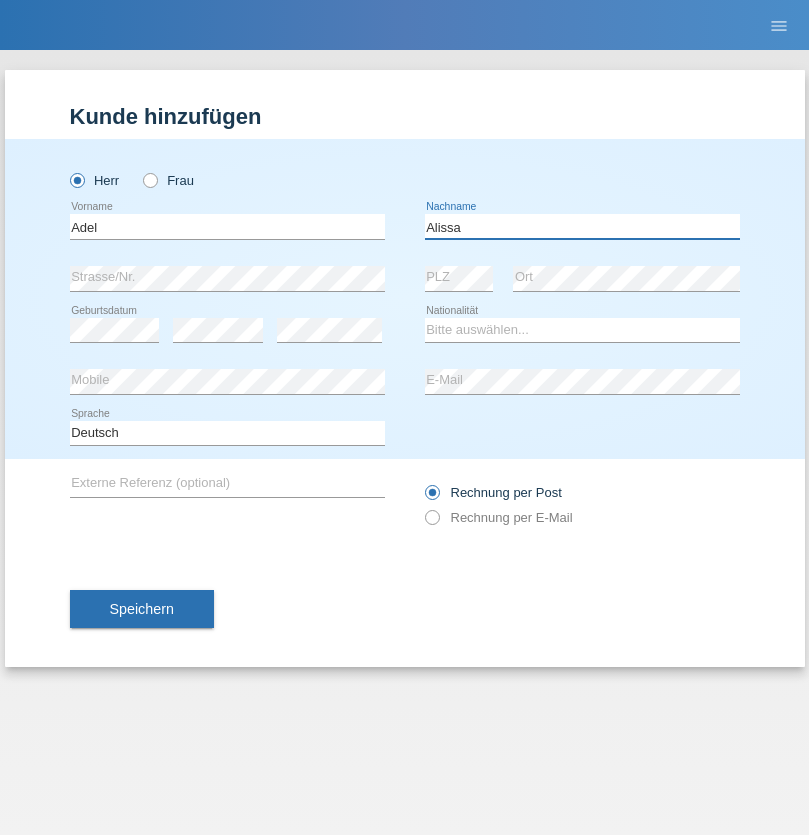 type on "Alissa" 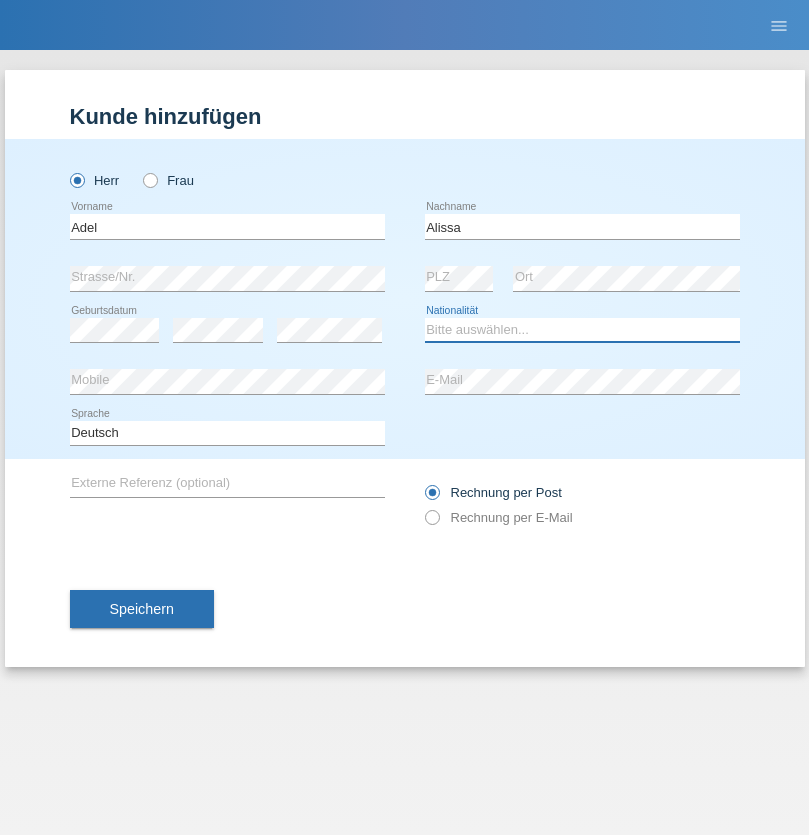 select on "SY" 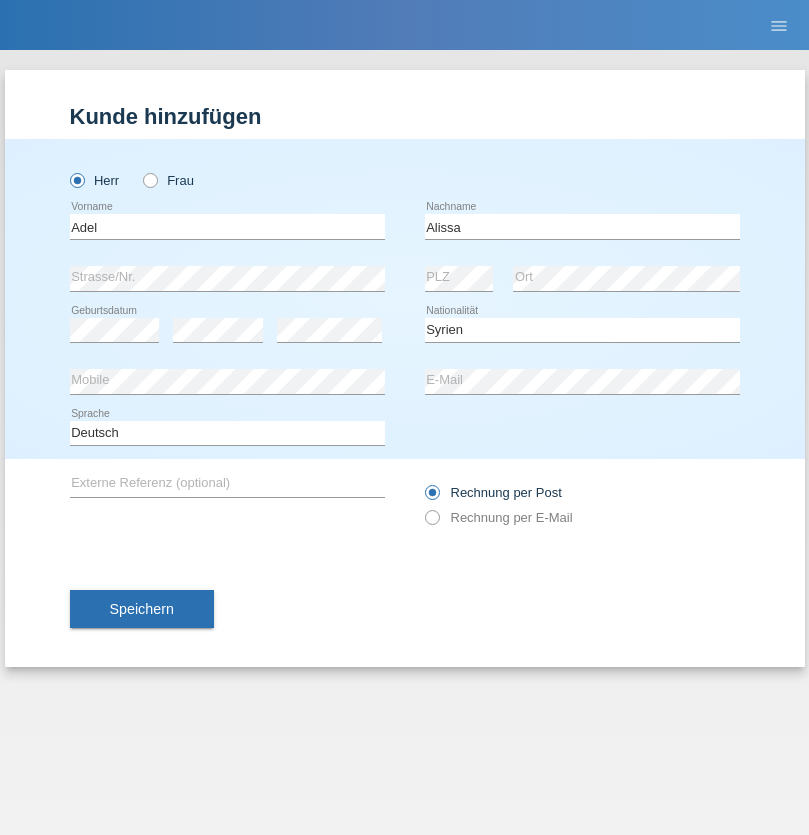select on "C" 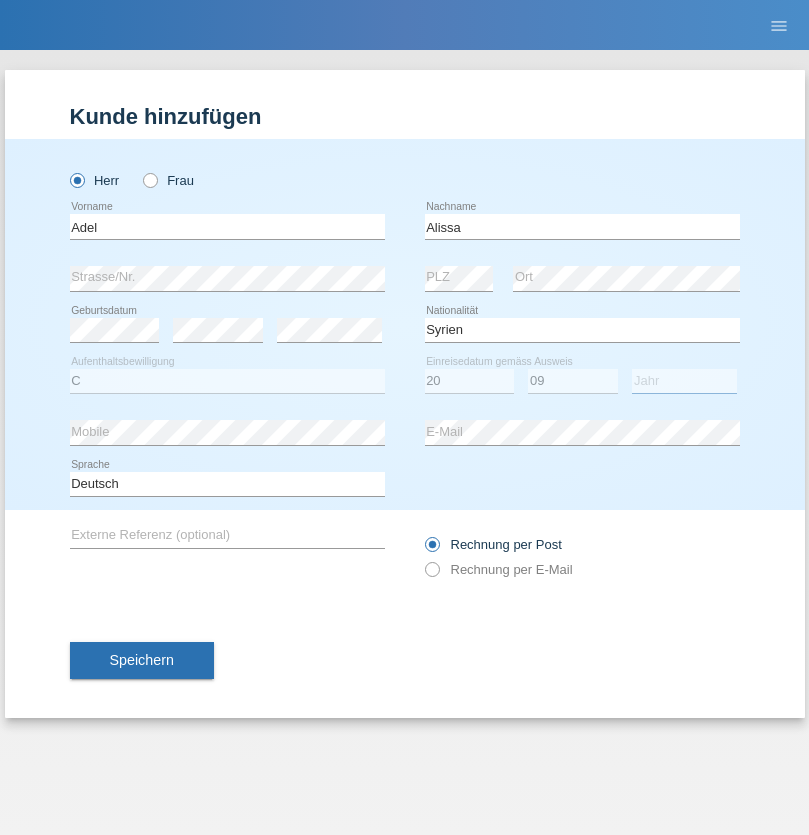 select on "2018" 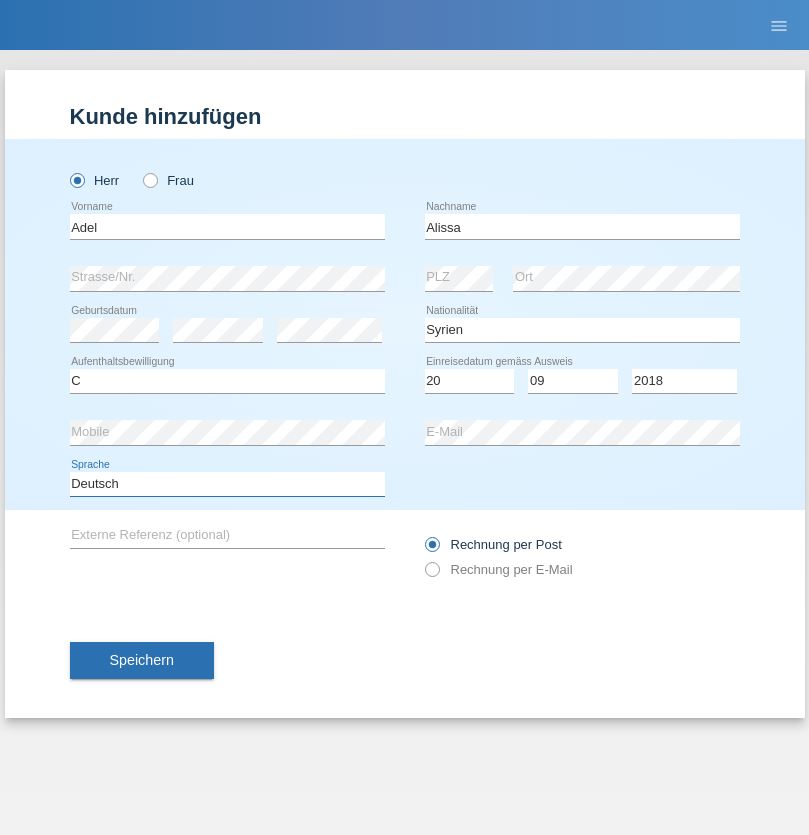 select on "en" 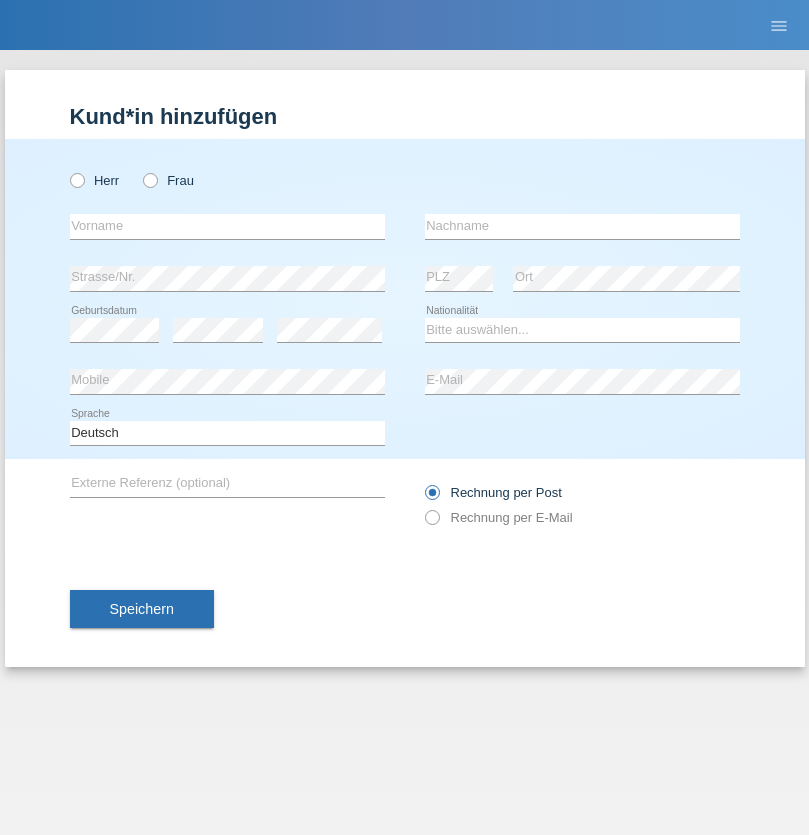 scroll, scrollTop: 0, scrollLeft: 0, axis: both 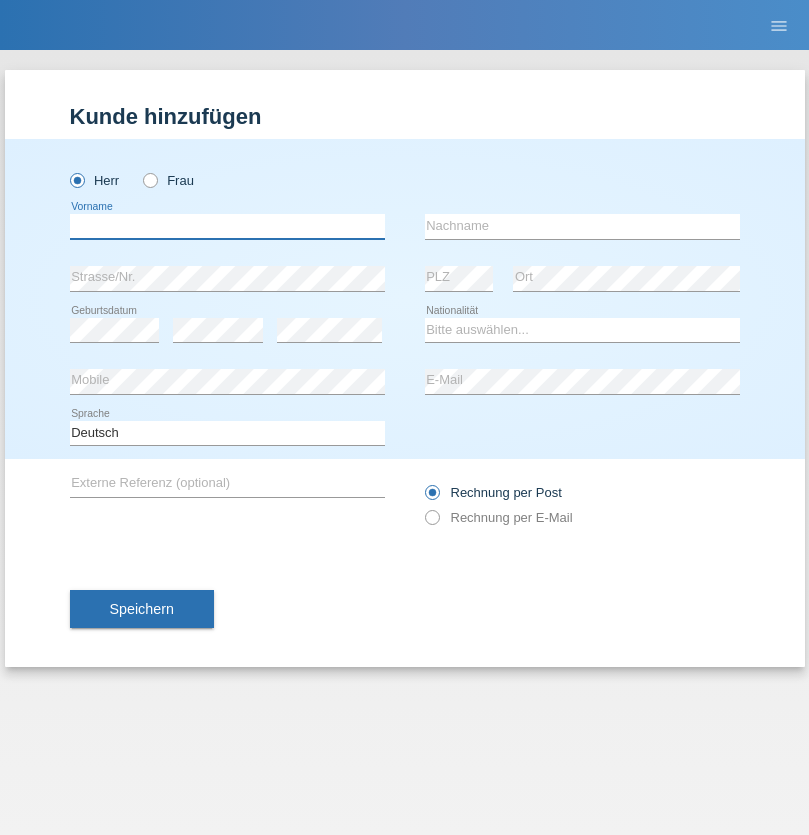 click at bounding box center [227, 226] 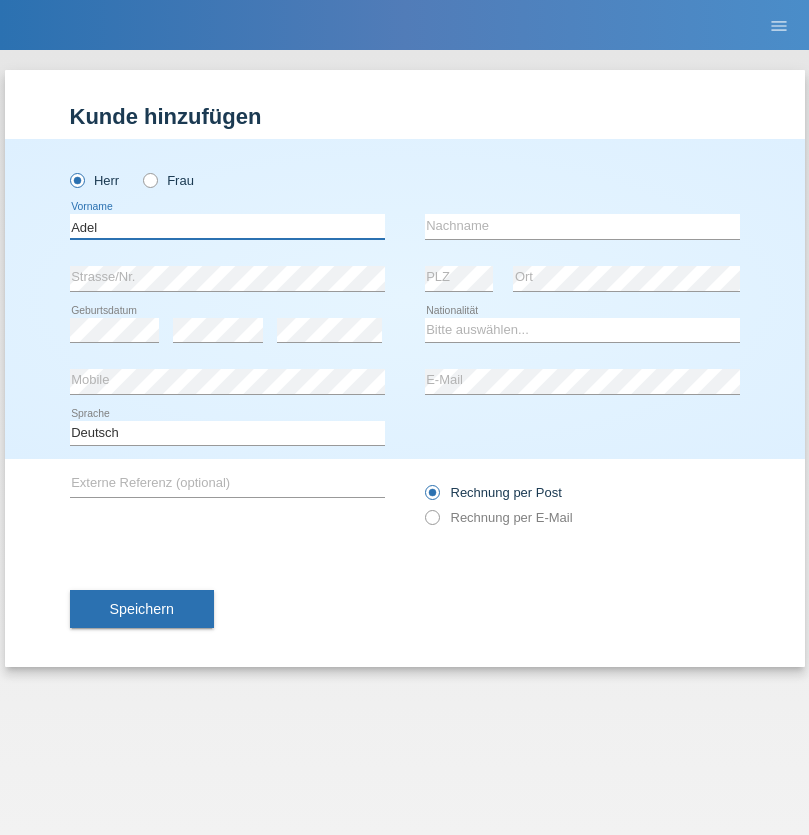 type on "Adel" 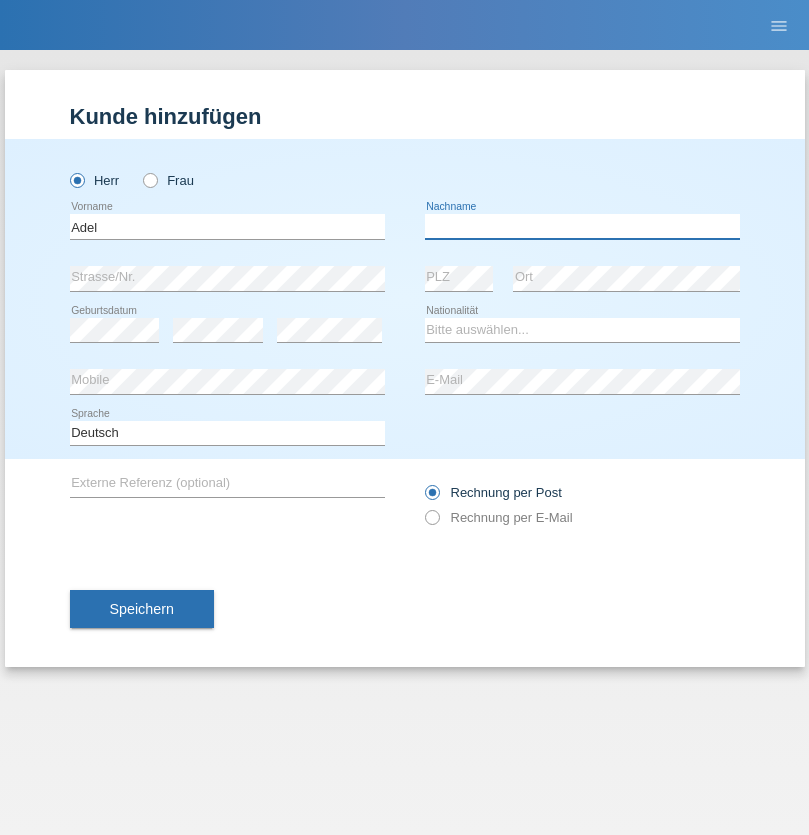 click at bounding box center (582, 226) 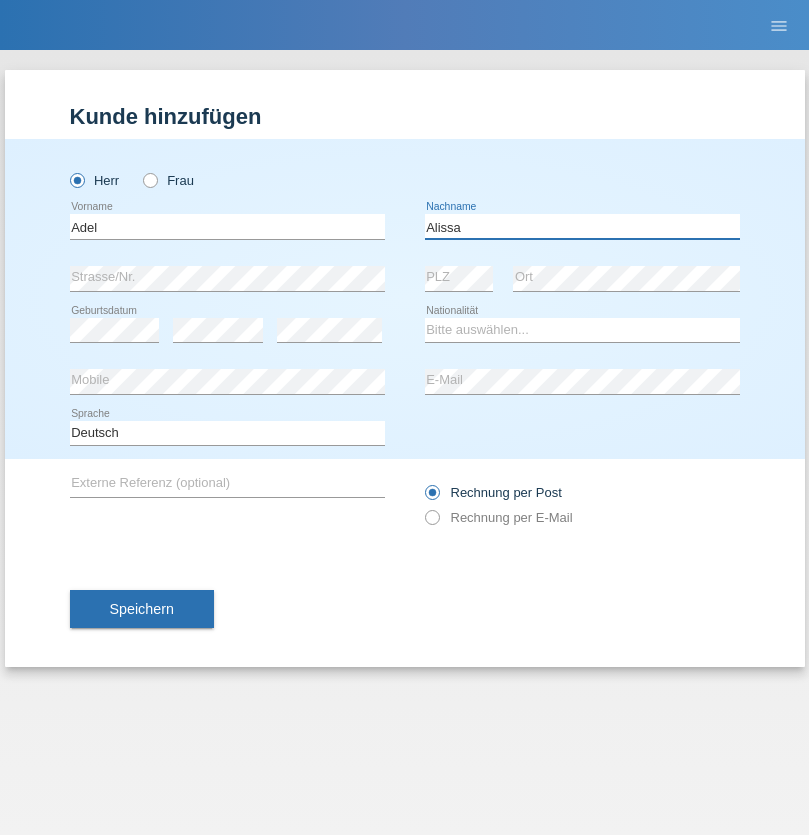 type on "Alissa" 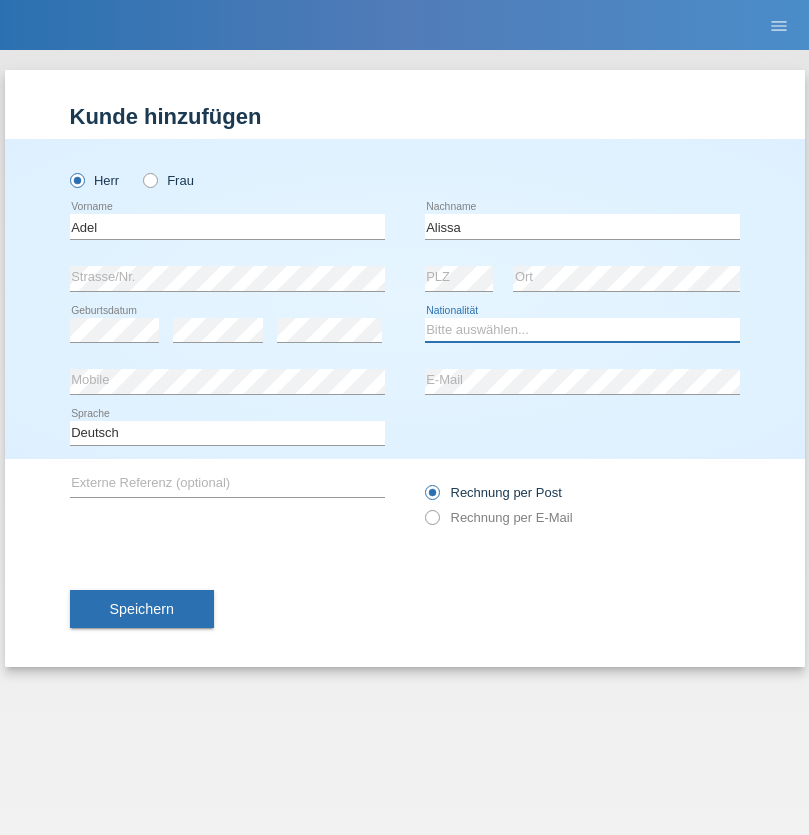 select on "SY" 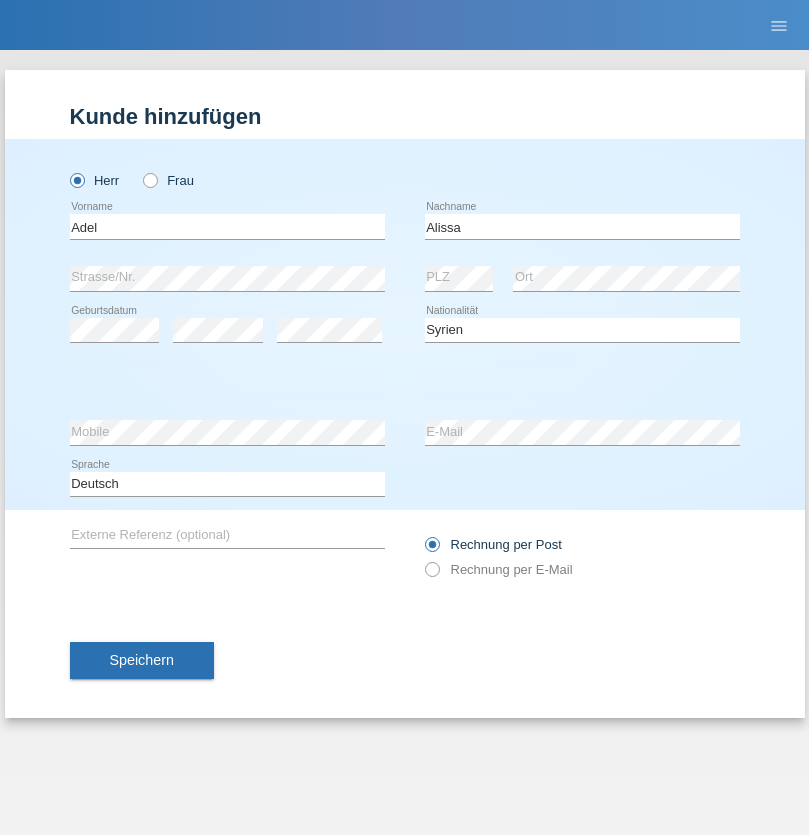 select on "C" 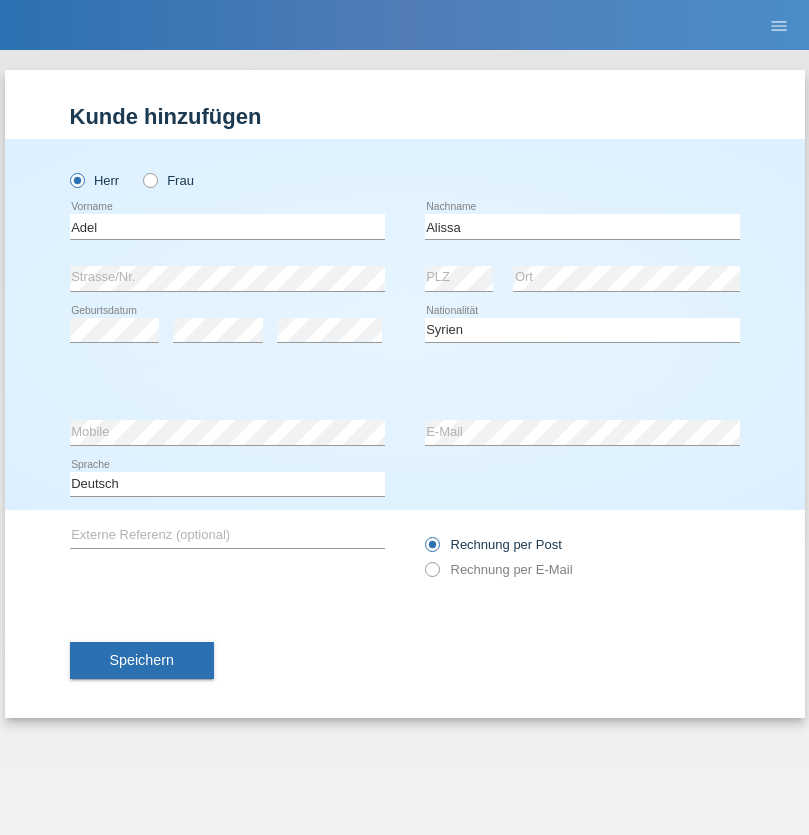 select on "20" 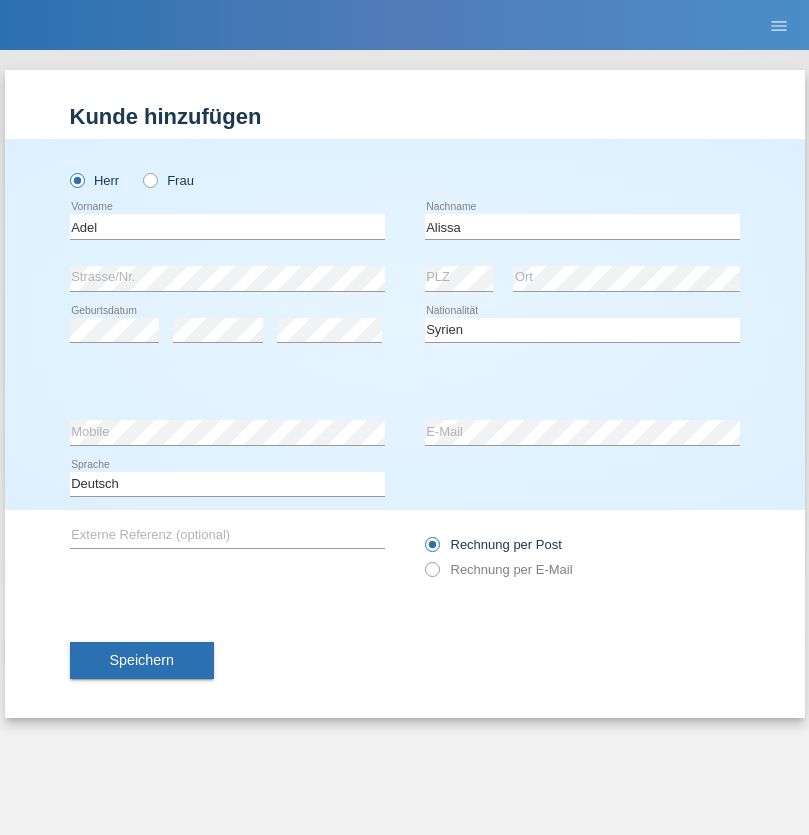 select on "09" 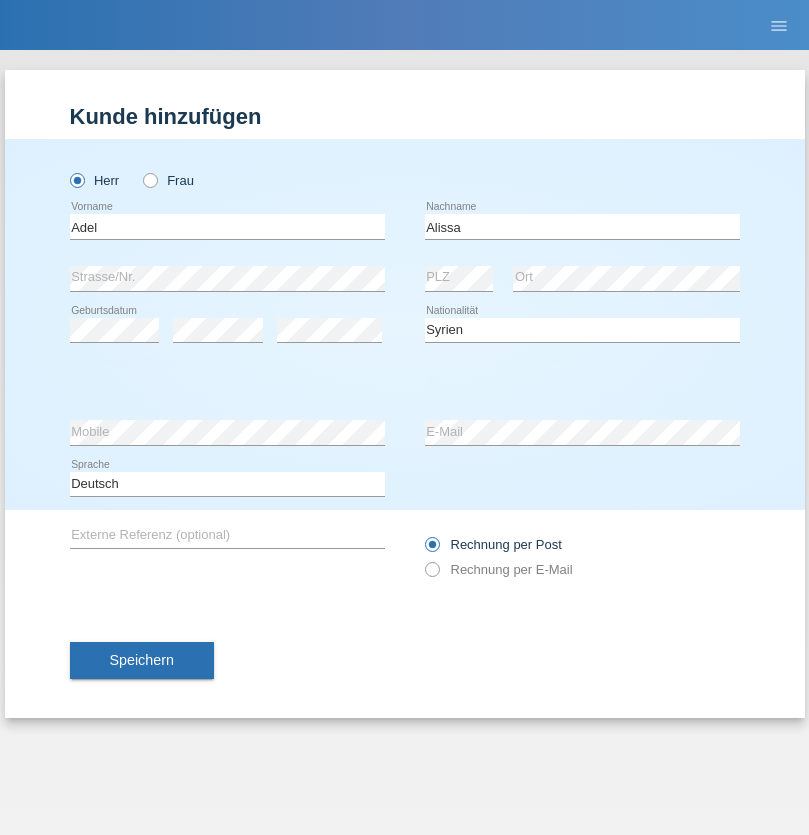 select on "2018" 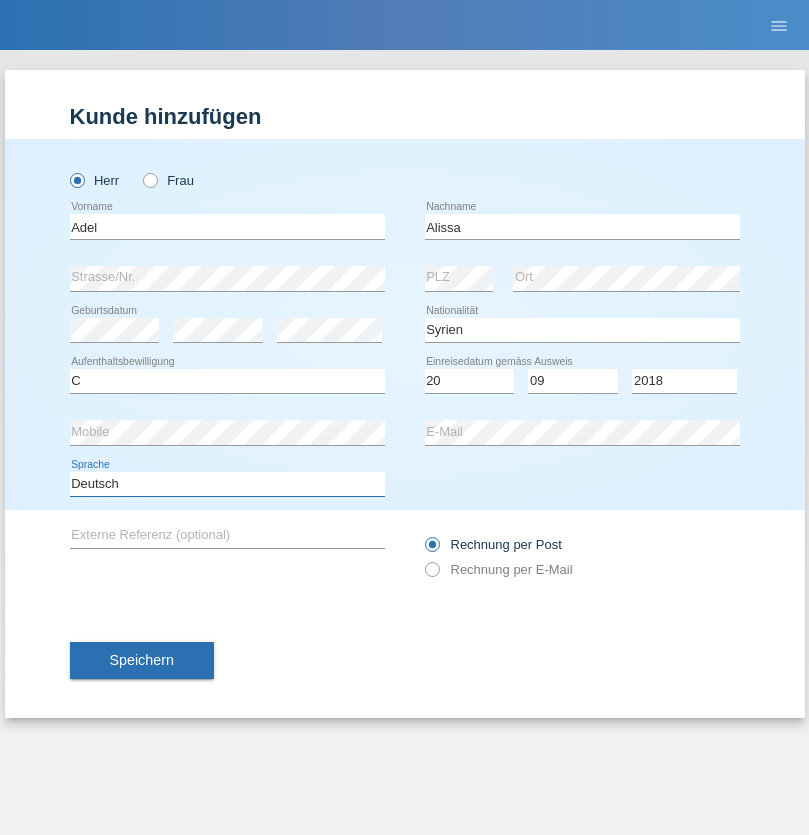 select on "en" 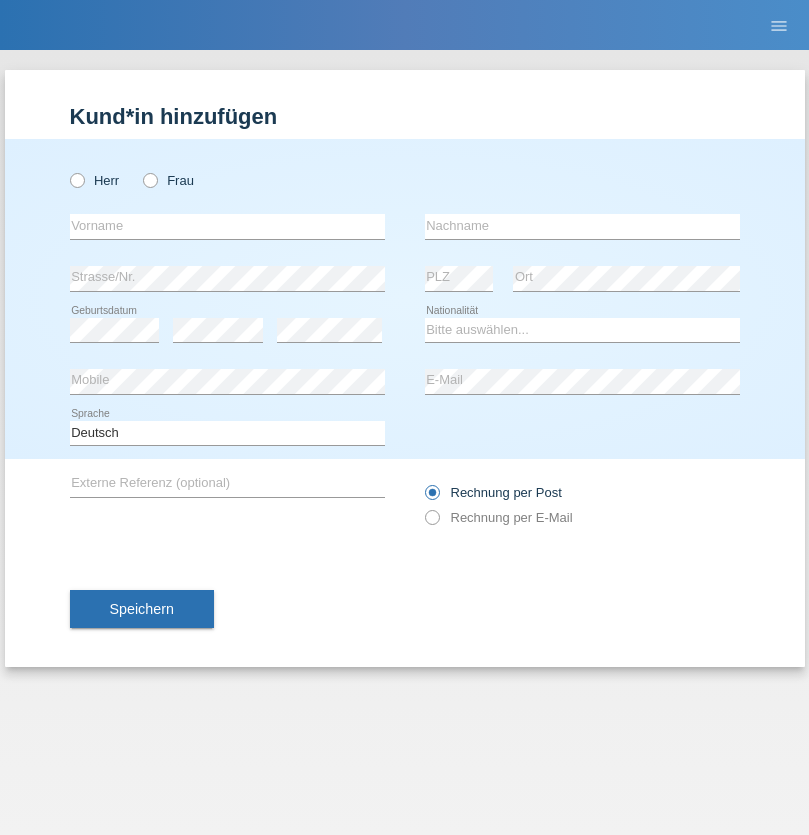 scroll, scrollTop: 0, scrollLeft: 0, axis: both 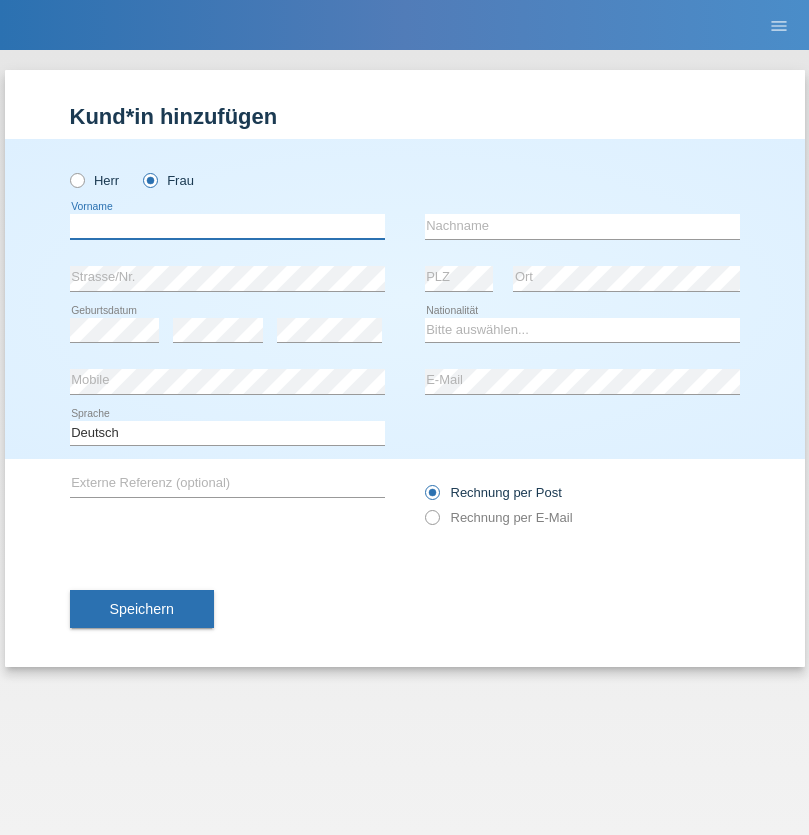 click at bounding box center [227, 226] 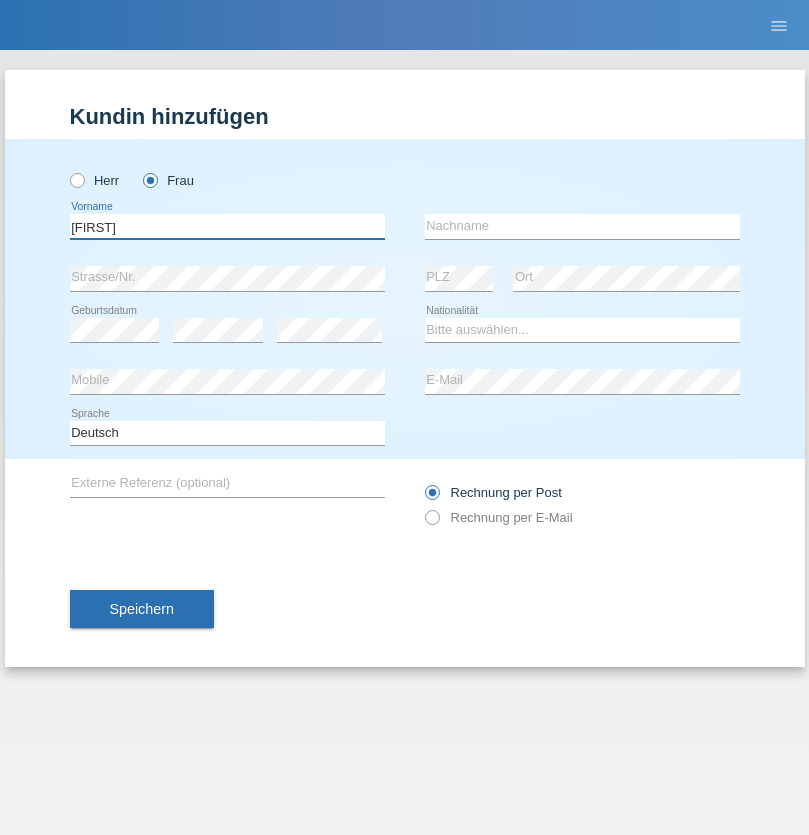 type on "[FIRST]" 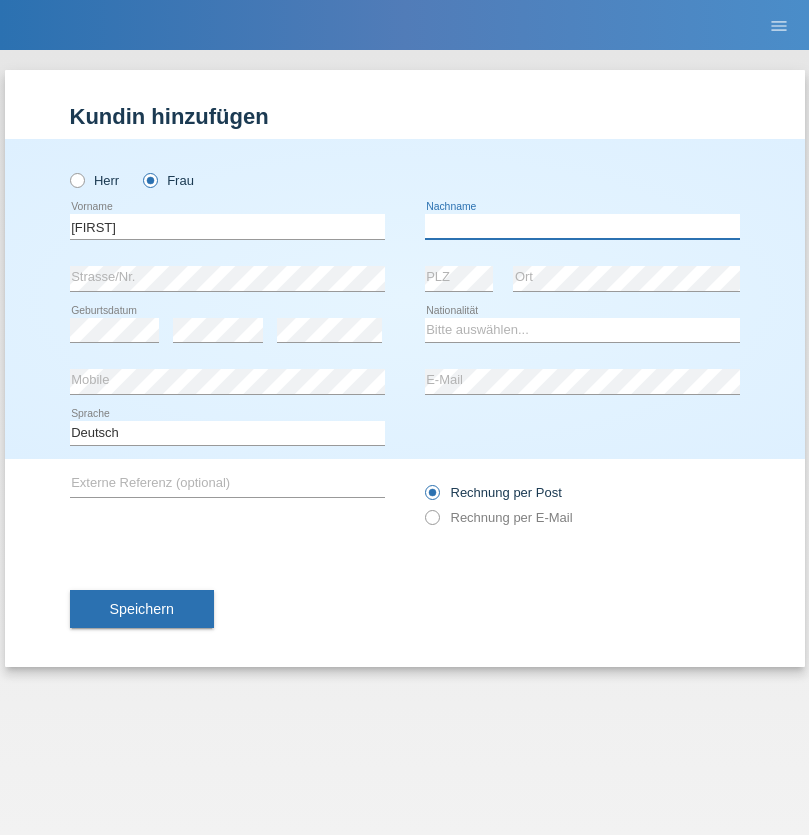 click at bounding box center (582, 226) 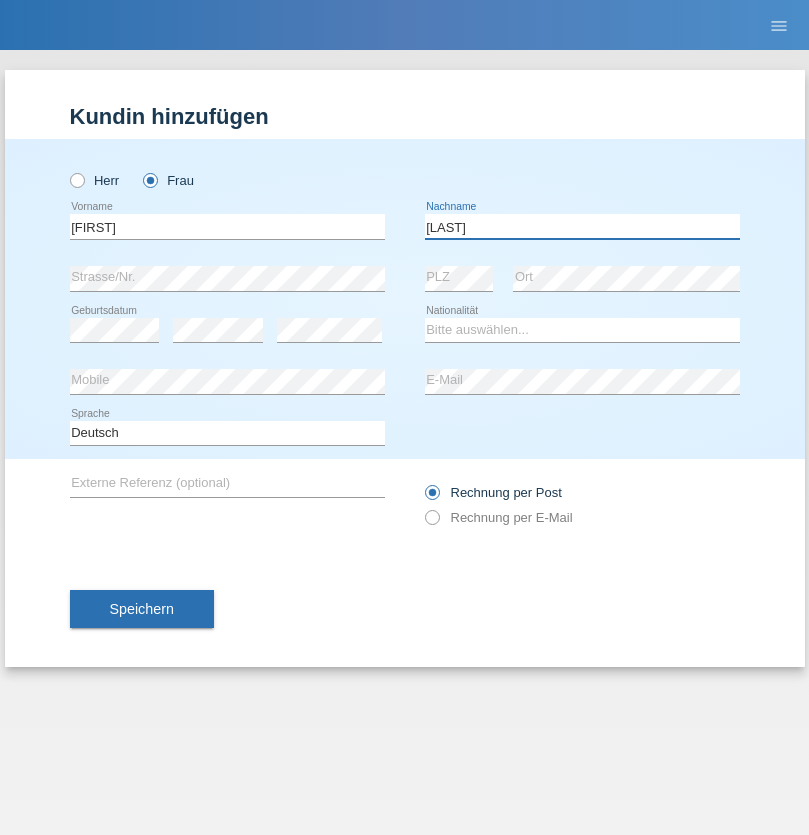 type on "[LAST]" 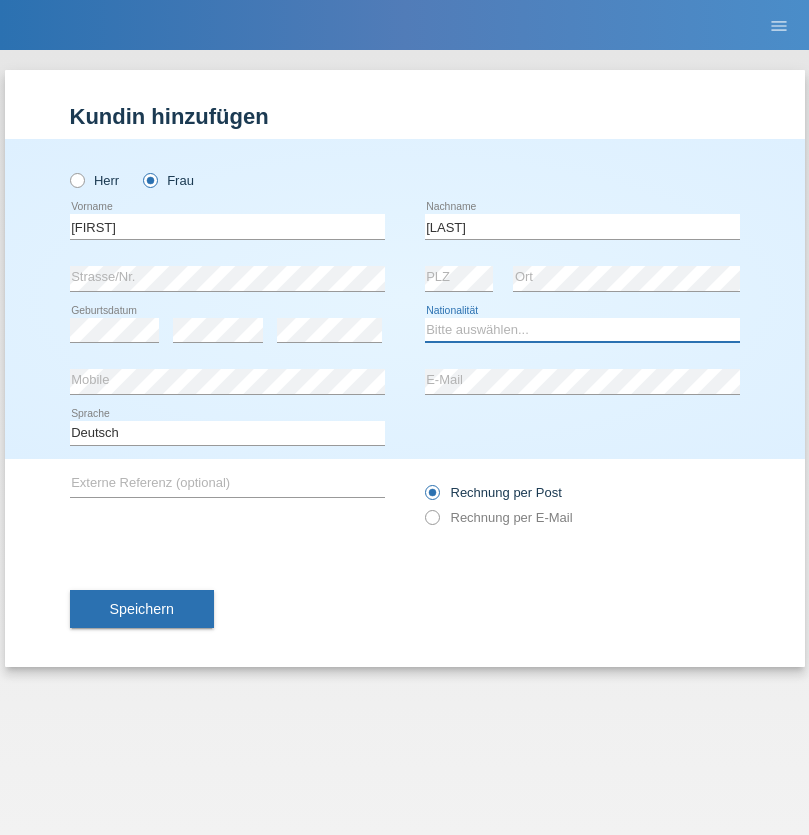 select on "PL" 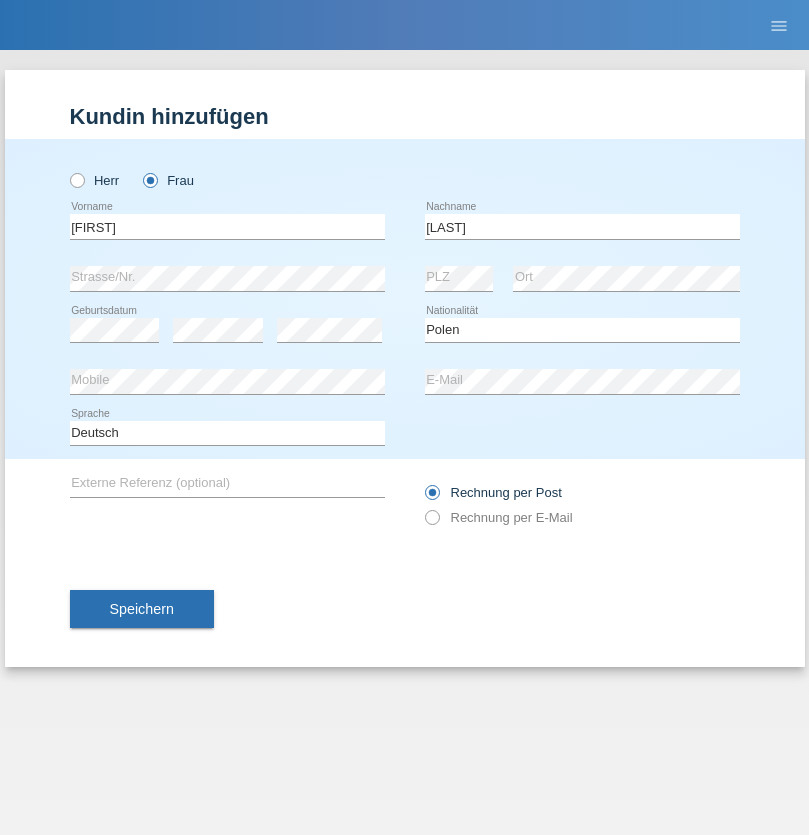 select on "C" 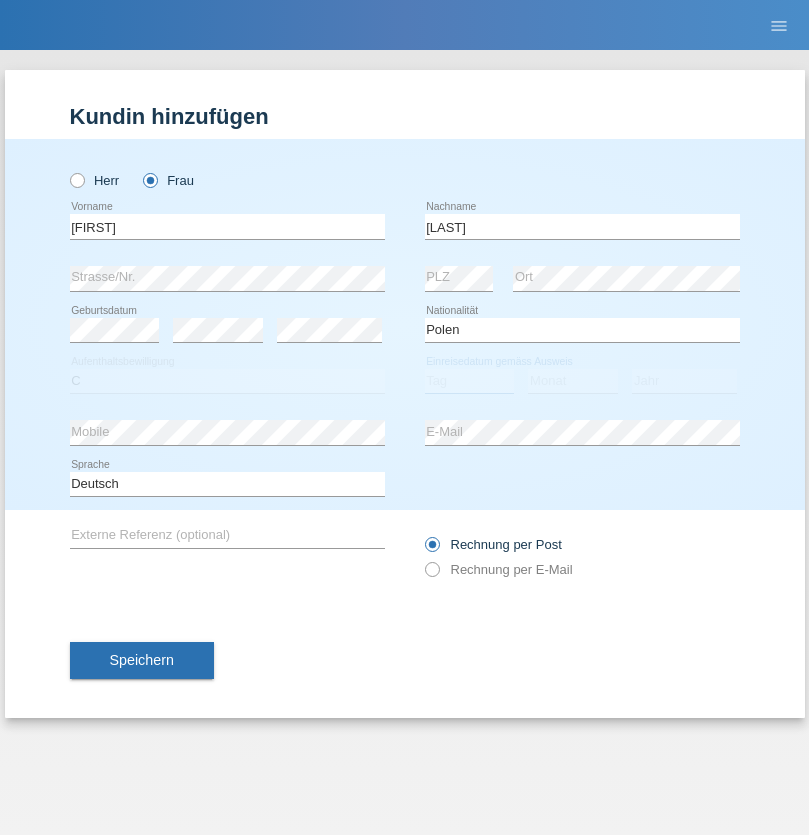select on "14" 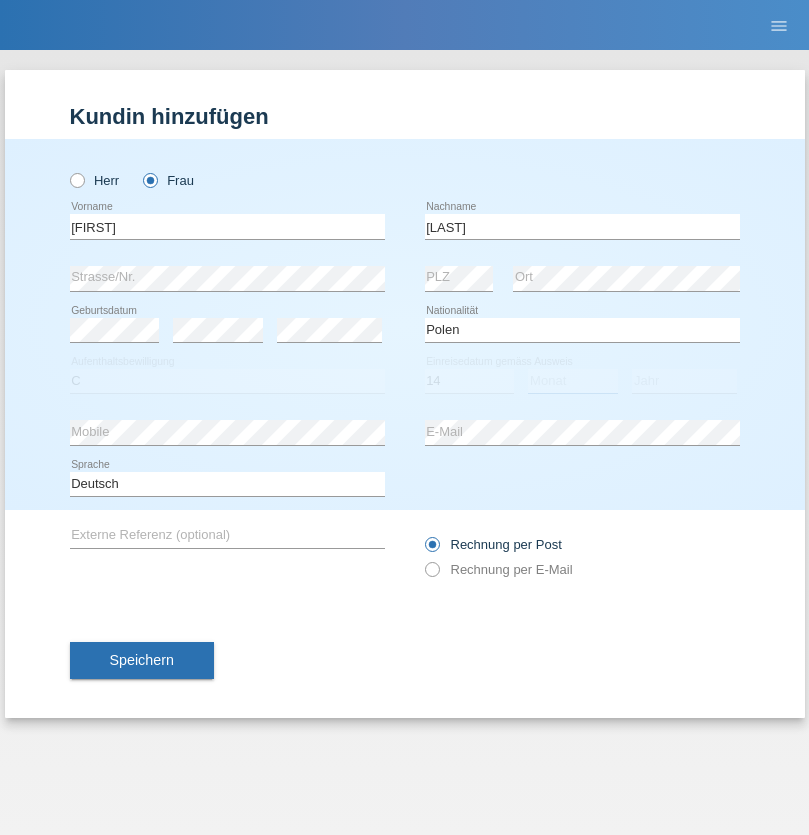 select on "10" 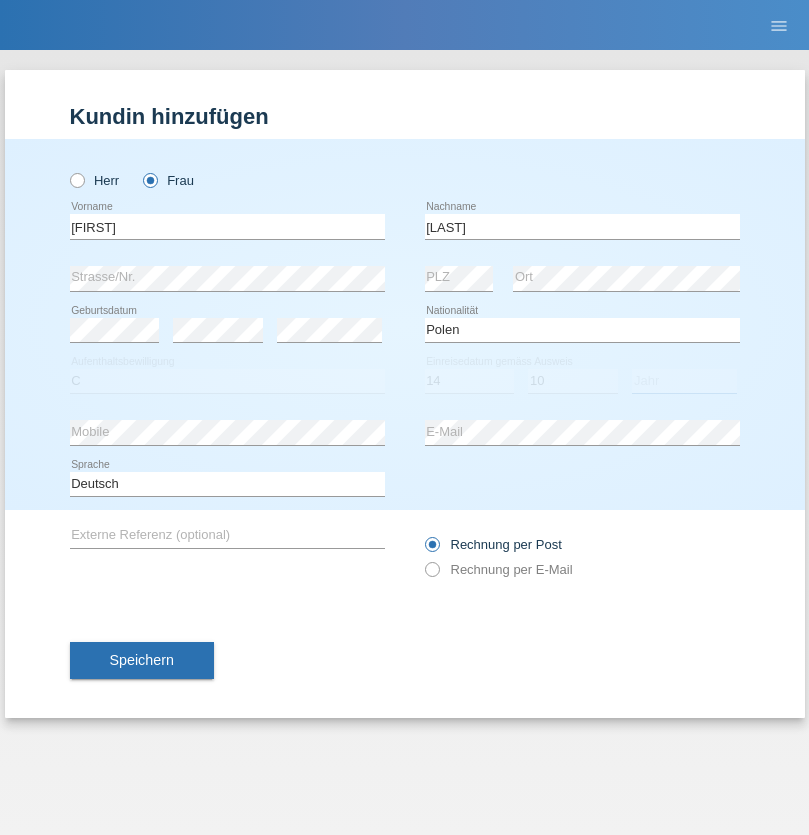 select on "1980" 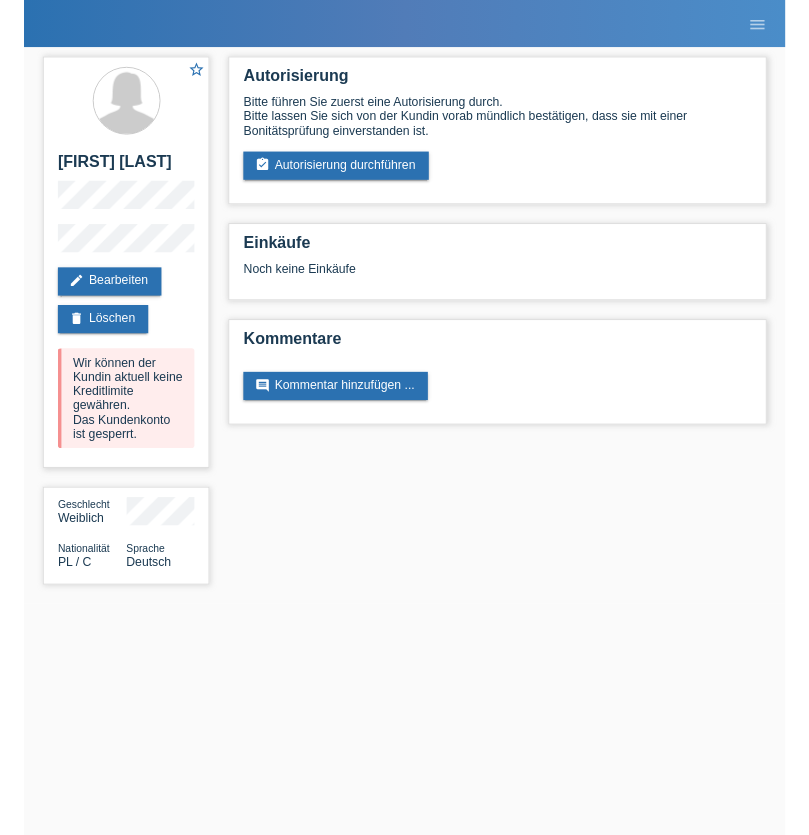 scroll, scrollTop: 0, scrollLeft: 0, axis: both 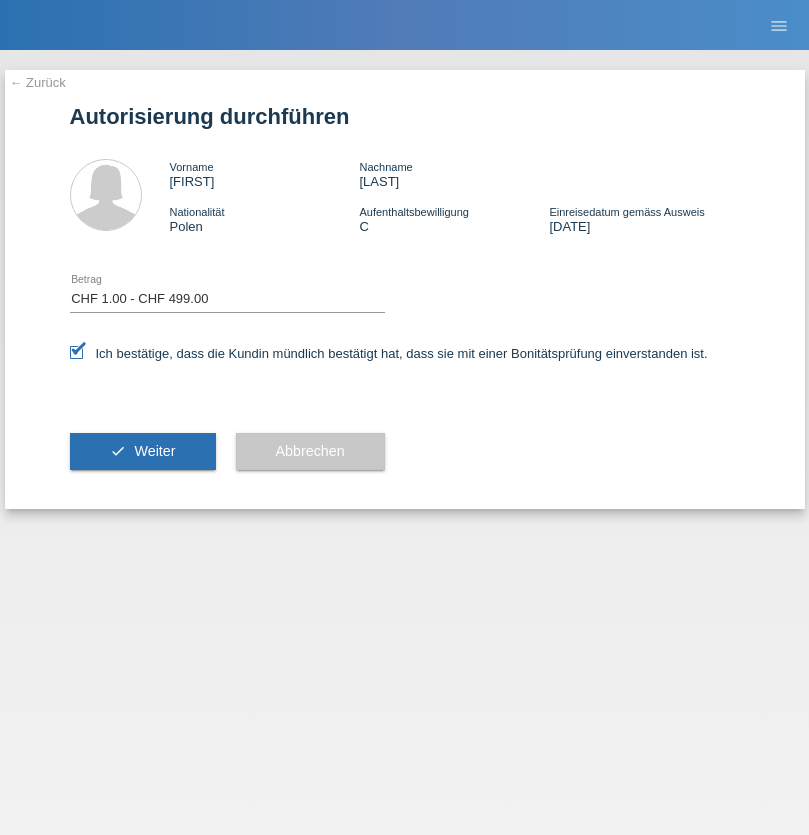 select on "1" 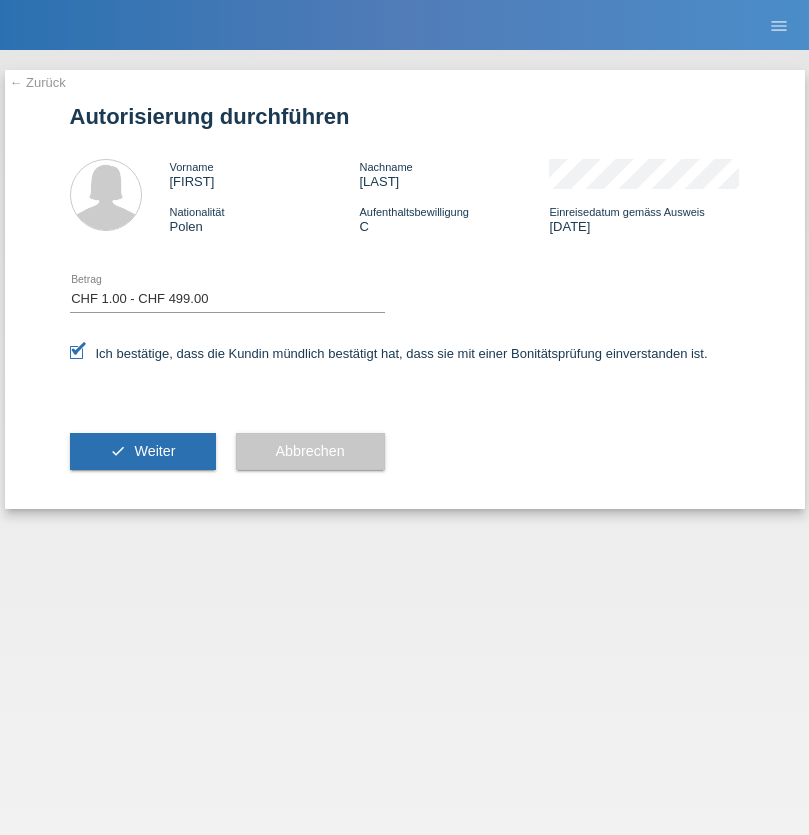 scroll, scrollTop: 0, scrollLeft: 0, axis: both 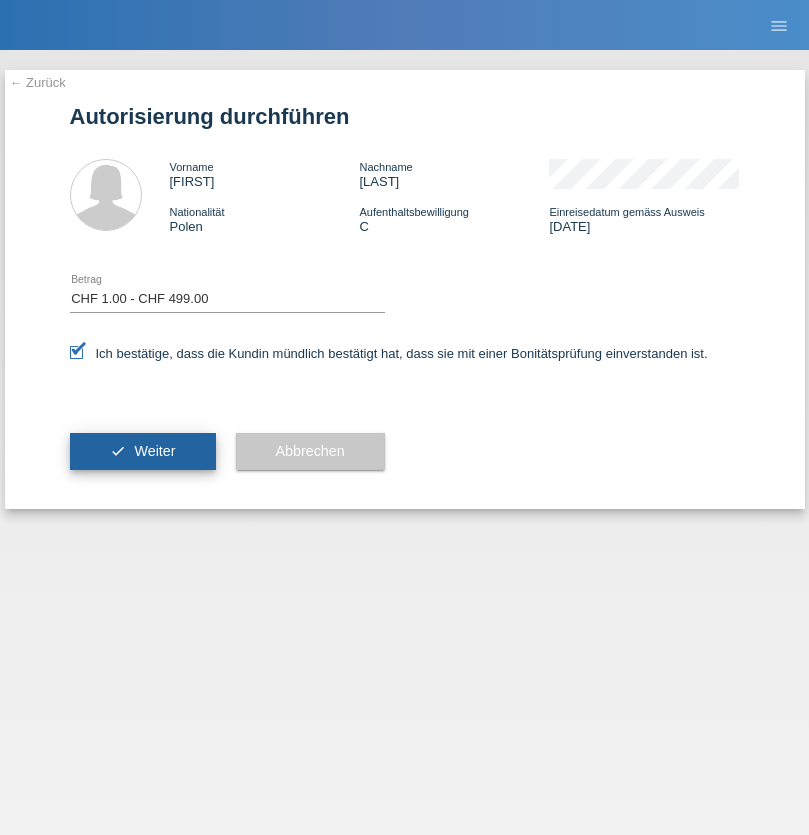 click on "Weiter" at bounding box center [154, 451] 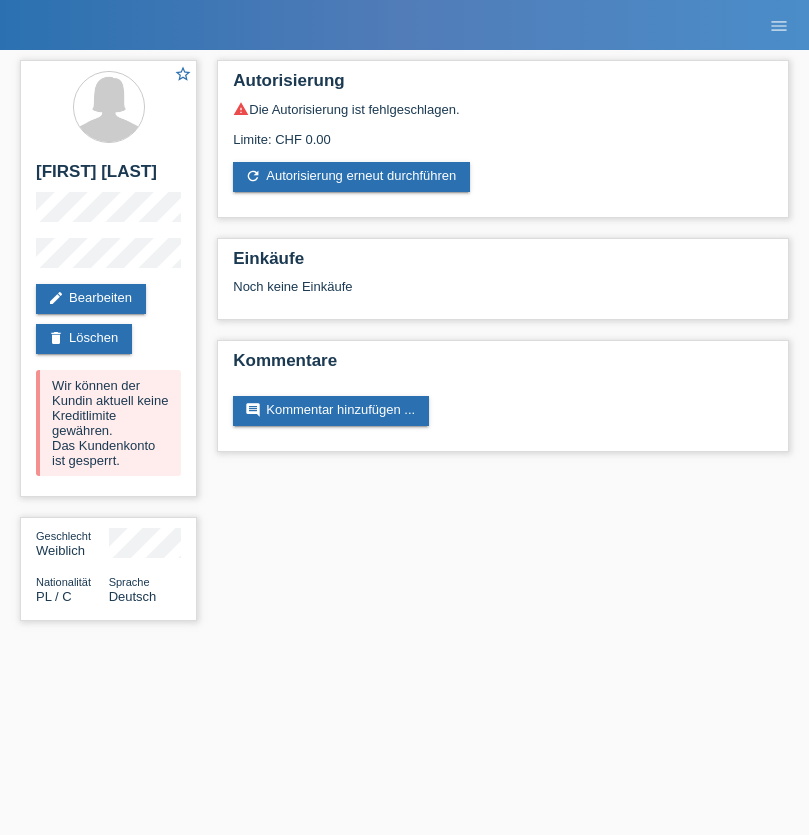 scroll, scrollTop: 0, scrollLeft: 0, axis: both 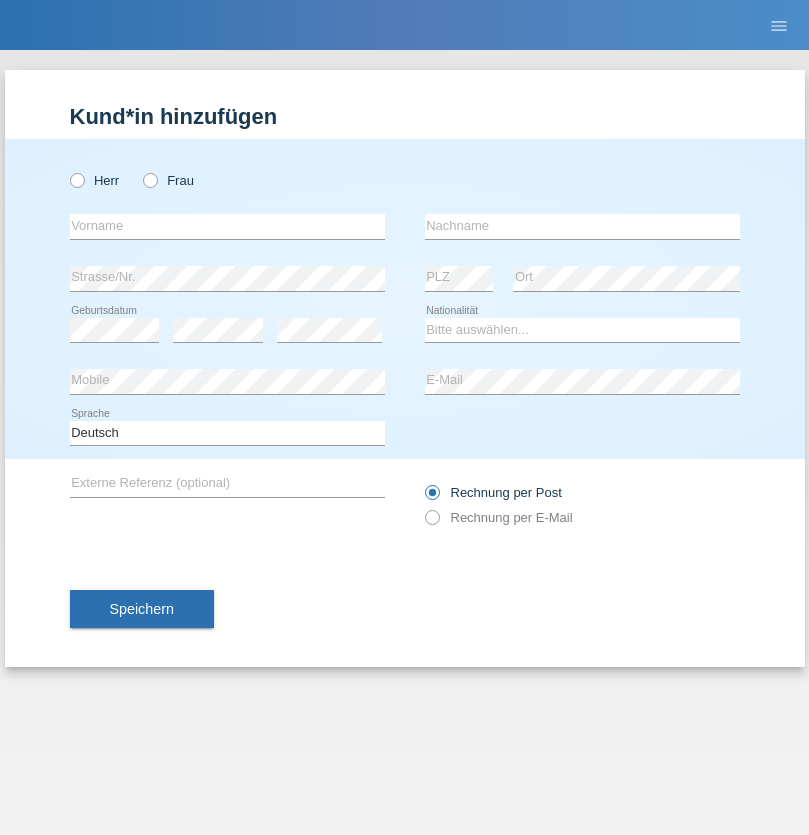 radio on "true" 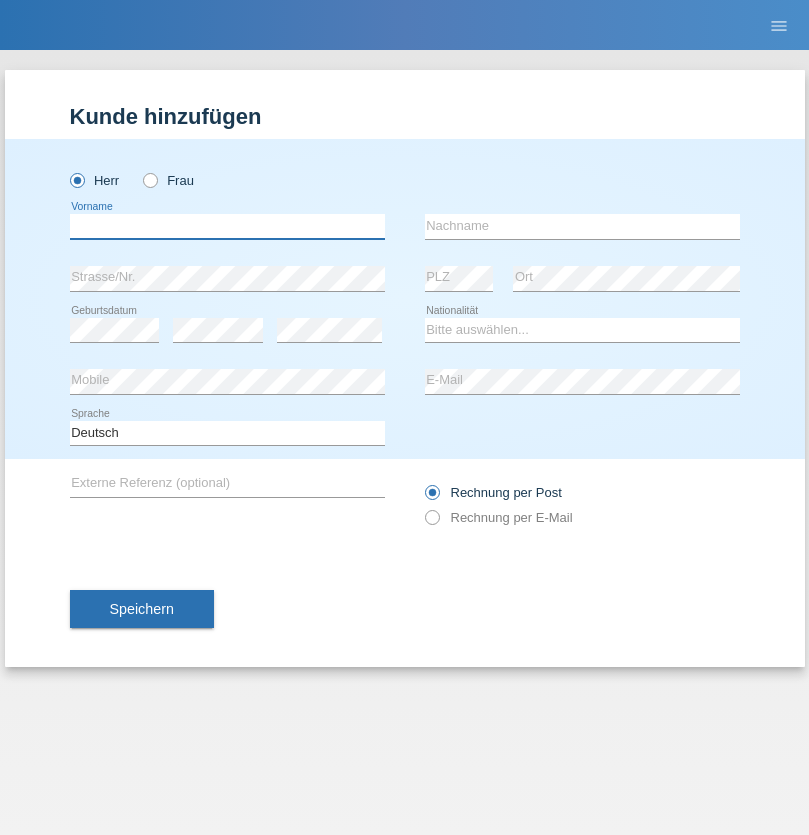 click at bounding box center [227, 226] 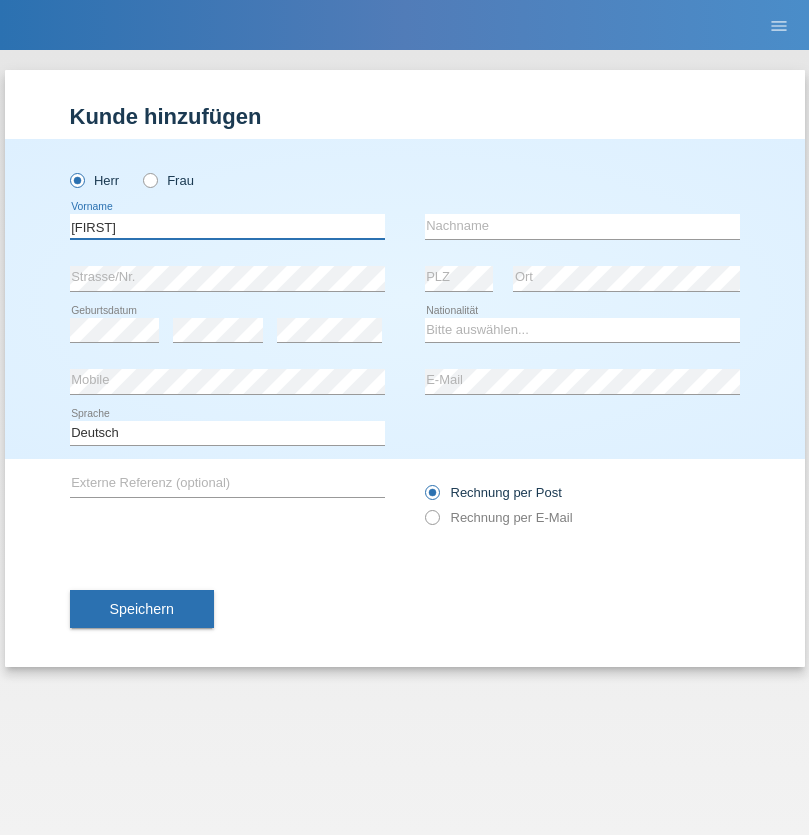 type on "Vincenzo" 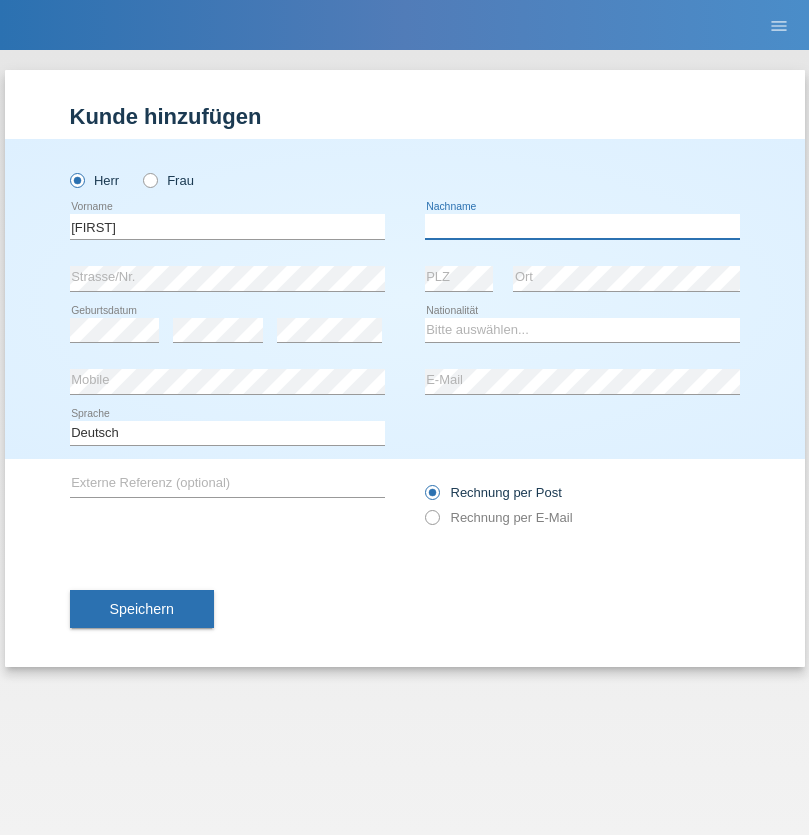 click at bounding box center [582, 226] 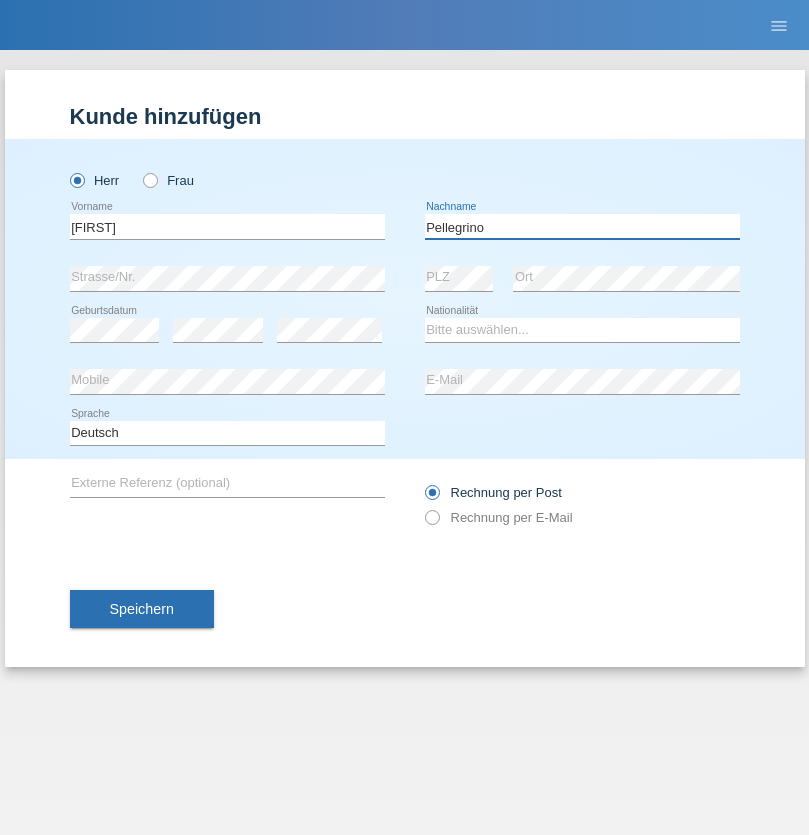 type on "Pellegrino" 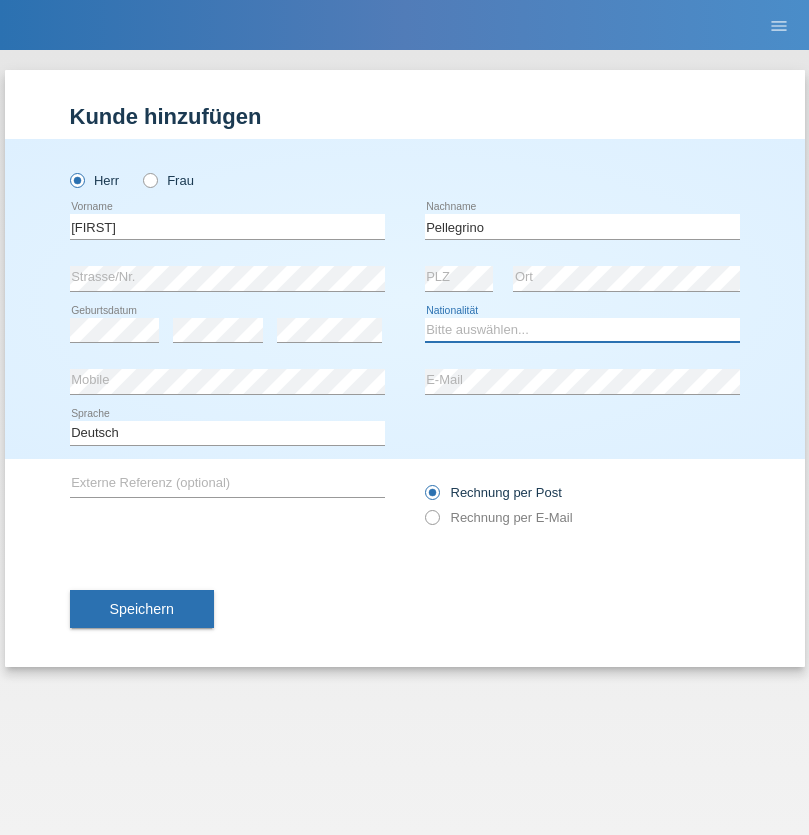 select on "IT" 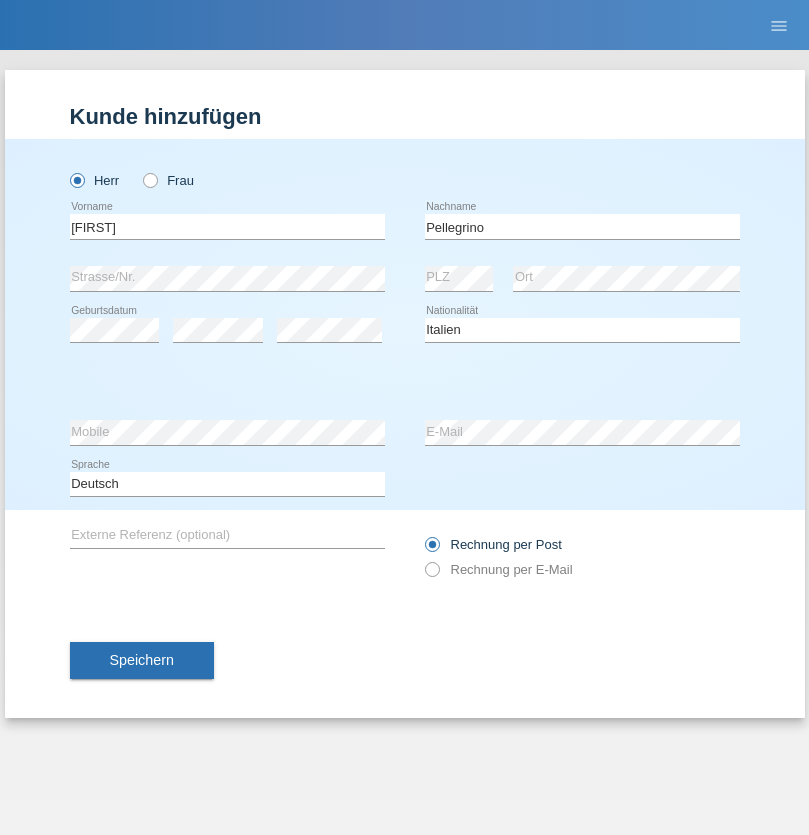 select on "C" 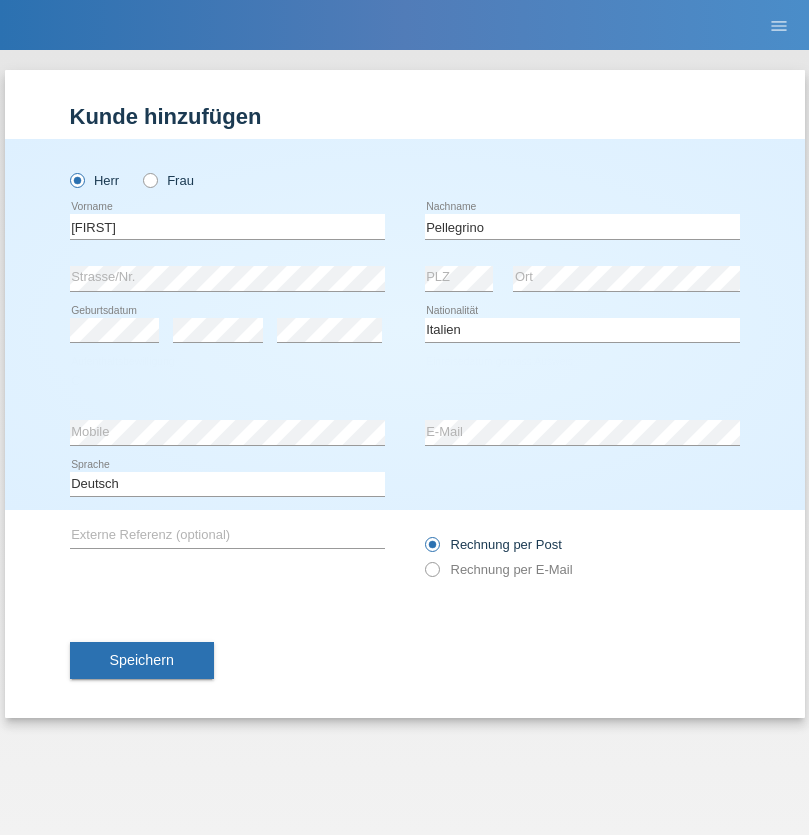 select on "07" 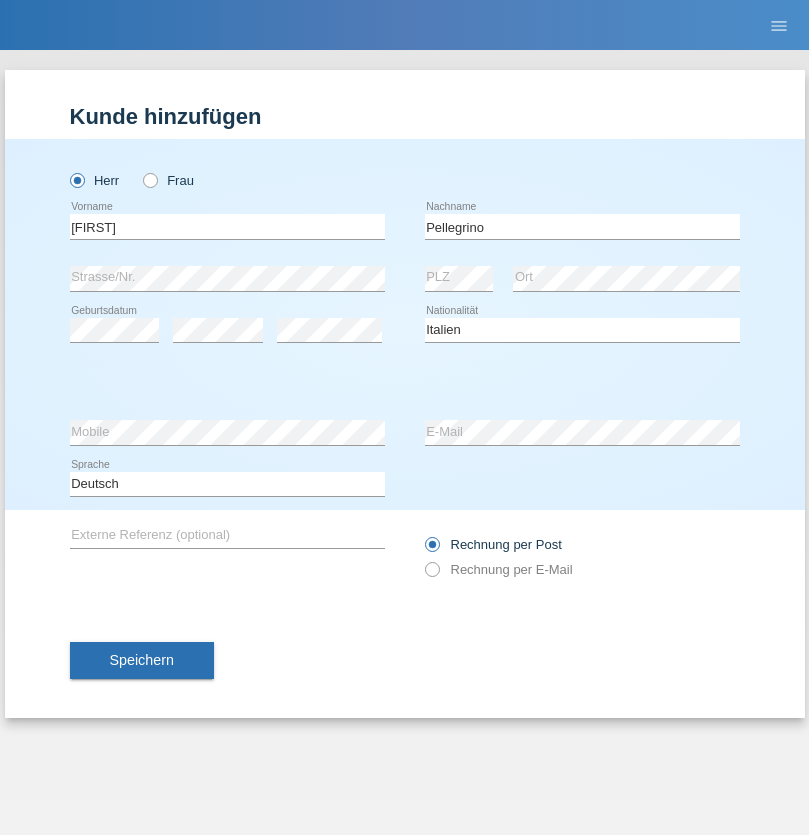 select on "07" 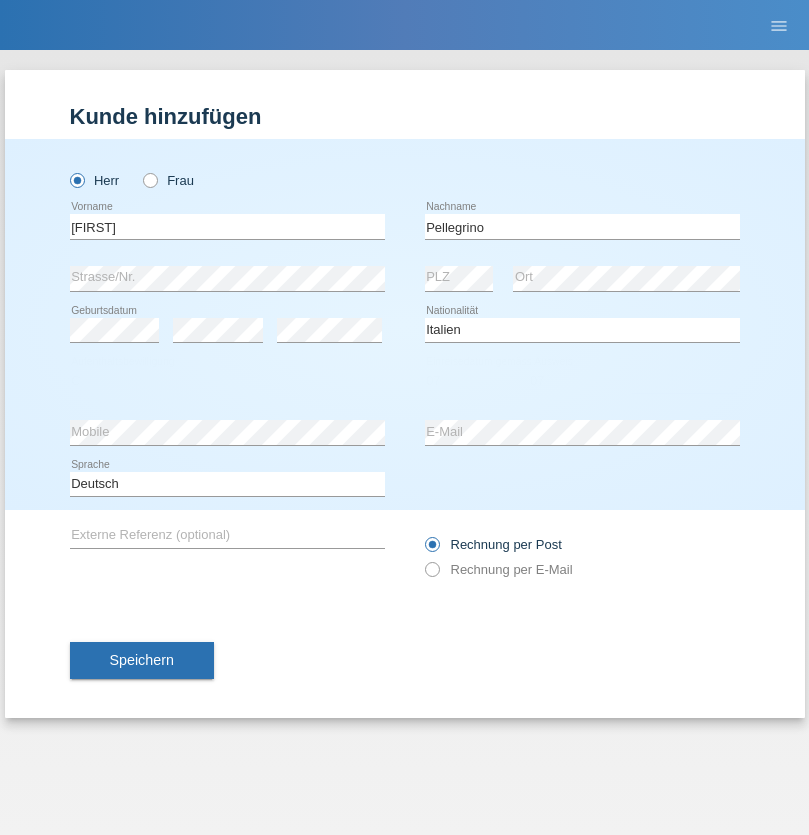 select on "2021" 